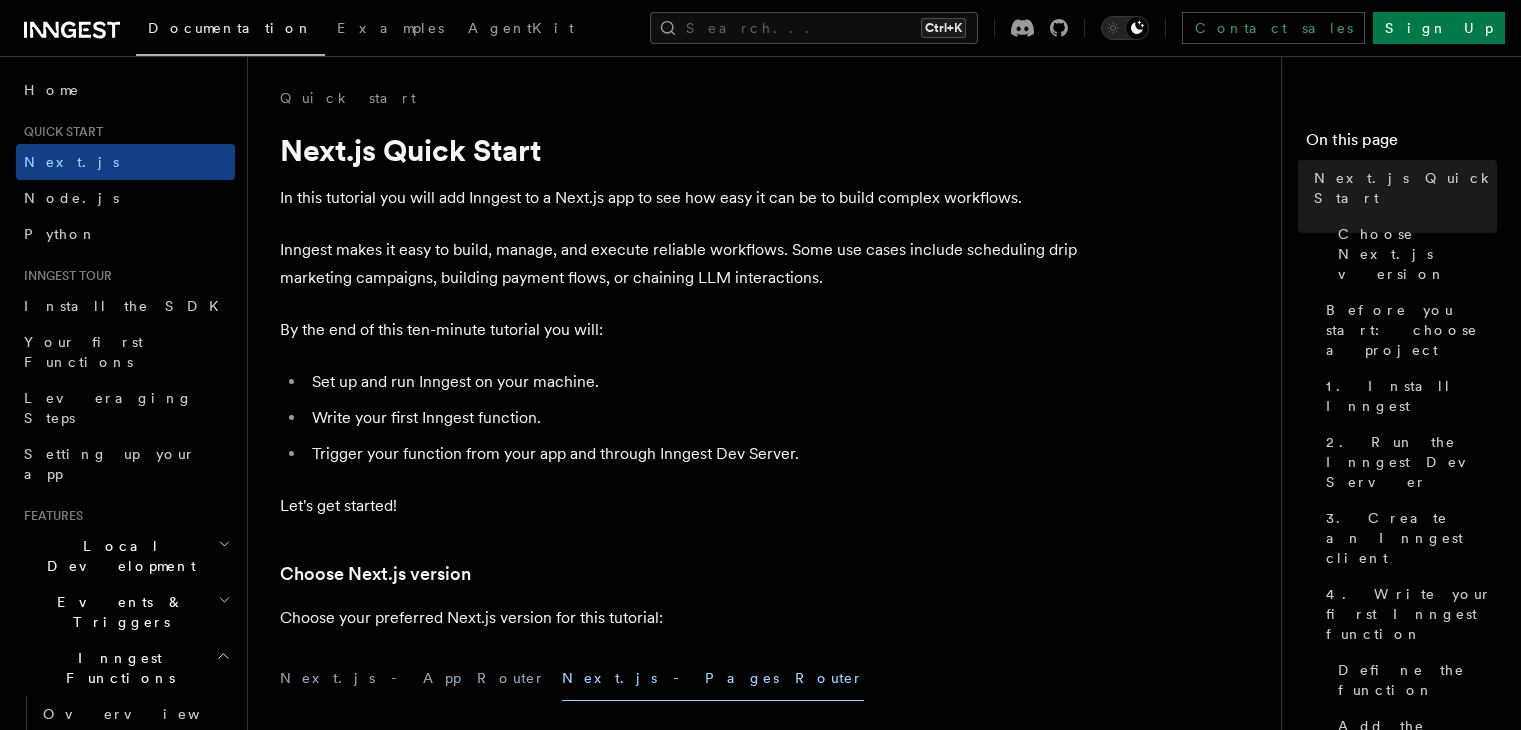 scroll, scrollTop: 267, scrollLeft: 0, axis: vertical 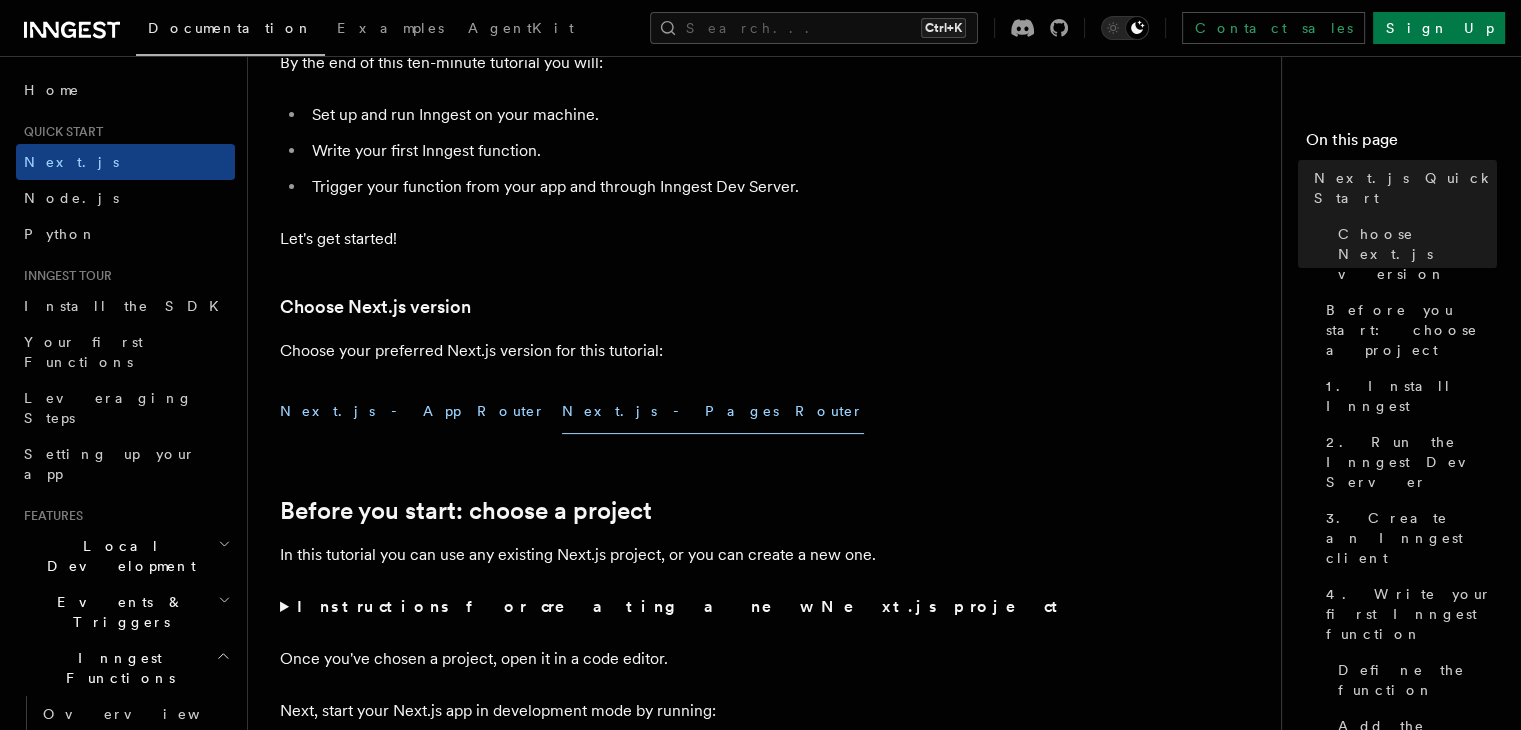 click on "Next.js - App Router" at bounding box center [413, 411] 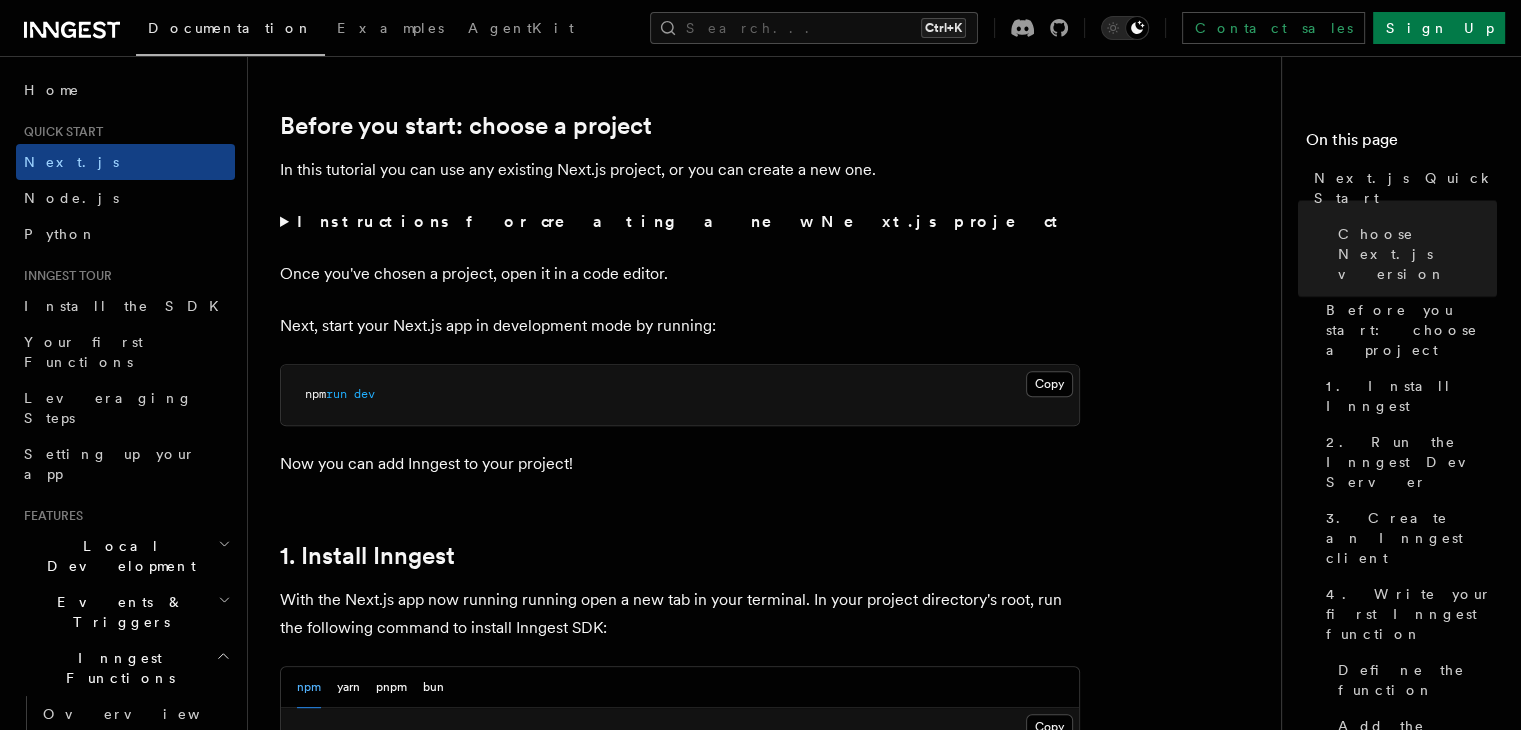 scroll, scrollTop: 776, scrollLeft: 0, axis: vertical 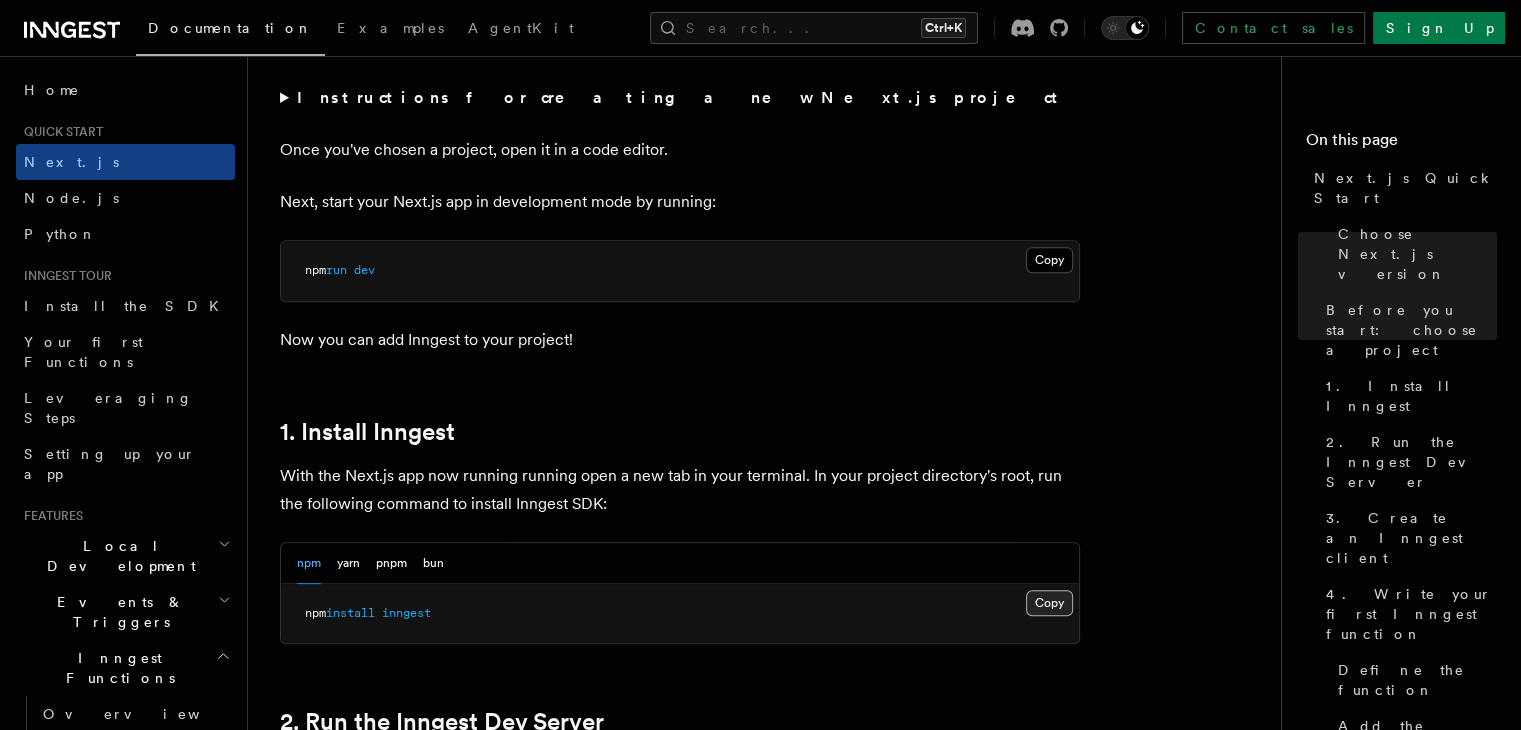 click on "Copy Copied" at bounding box center (1049, 603) 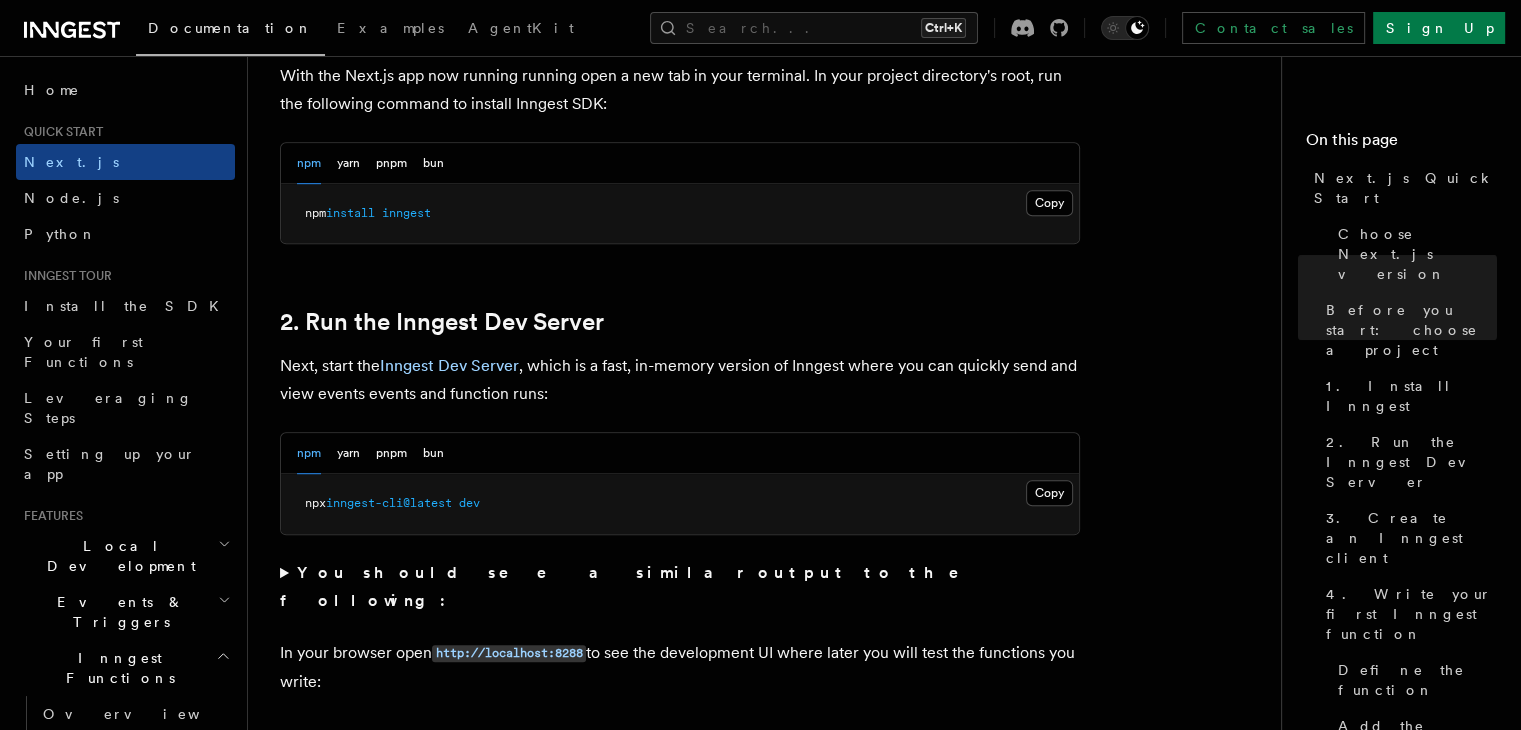 scroll, scrollTop: 1276, scrollLeft: 0, axis: vertical 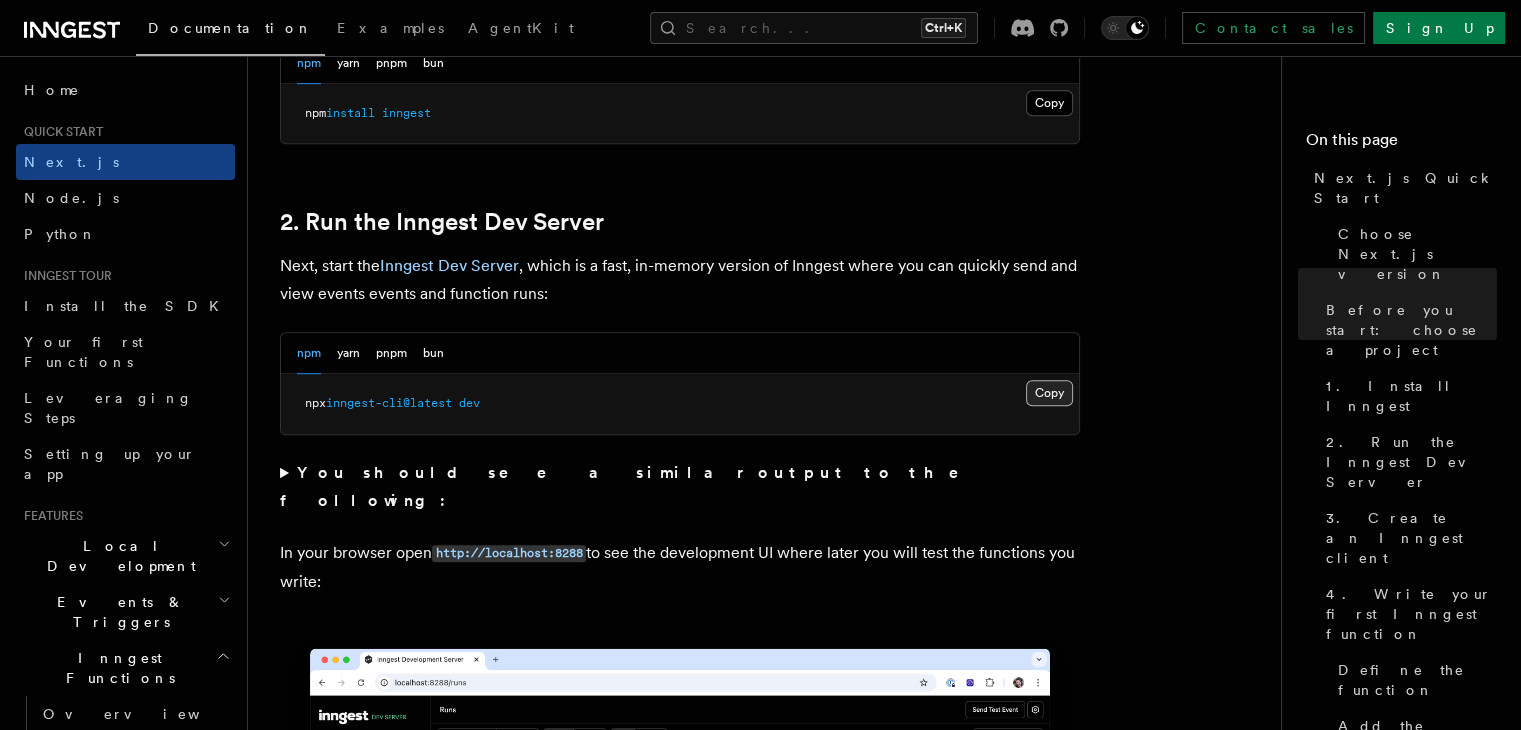 click on "Copy Copied" at bounding box center (1049, 393) 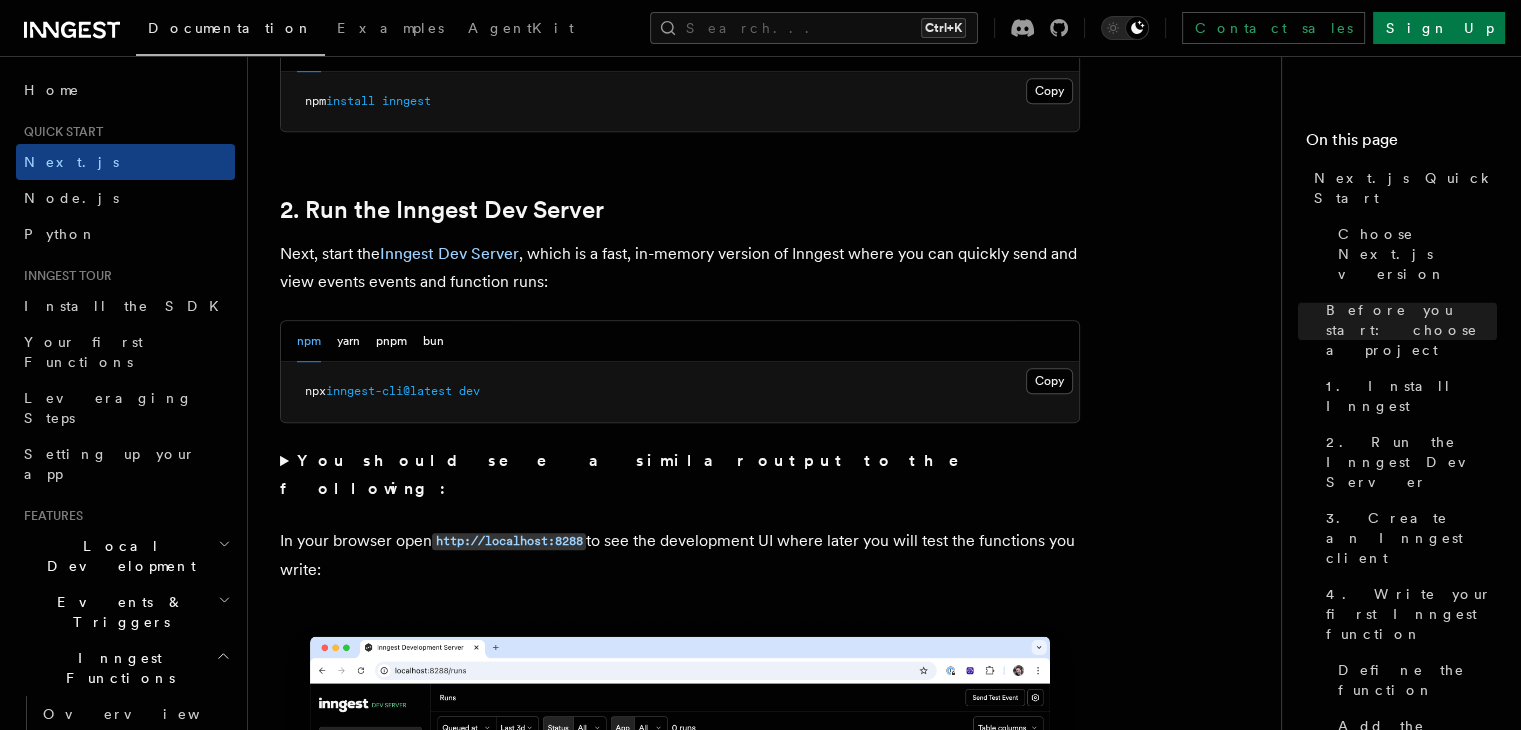 scroll, scrollTop: 1276, scrollLeft: 0, axis: vertical 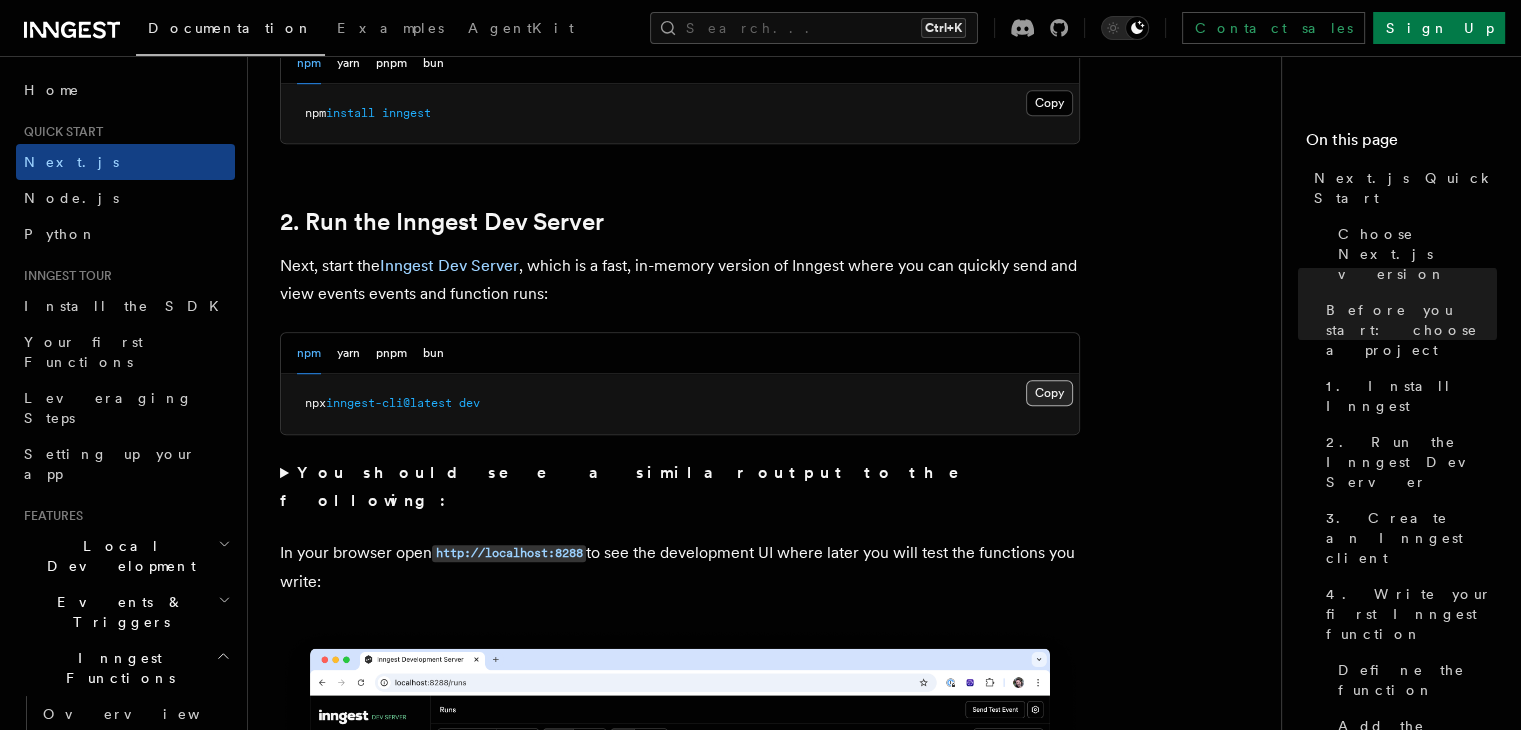 click on "Copy Copied" at bounding box center [1049, 393] 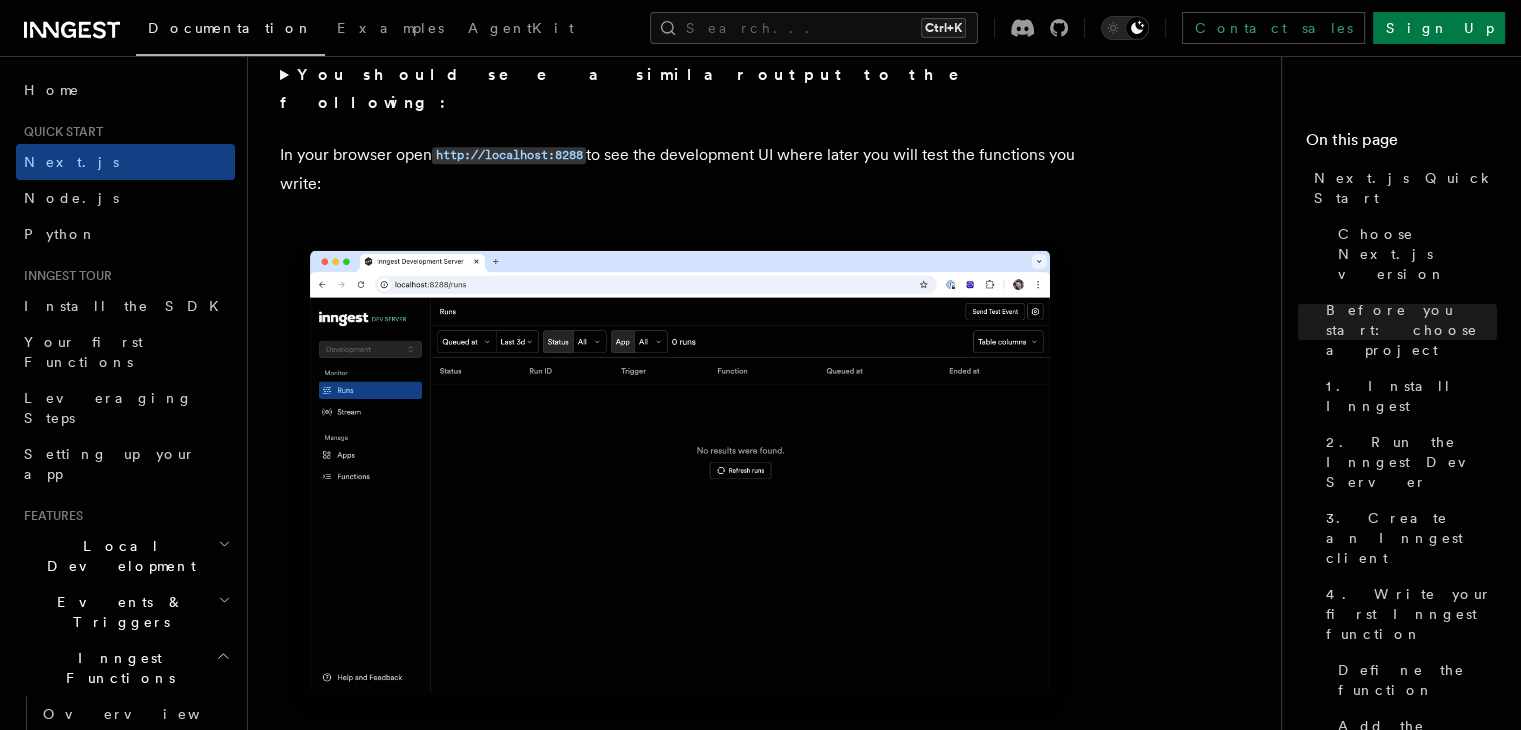scroll, scrollTop: 1676, scrollLeft: 0, axis: vertical 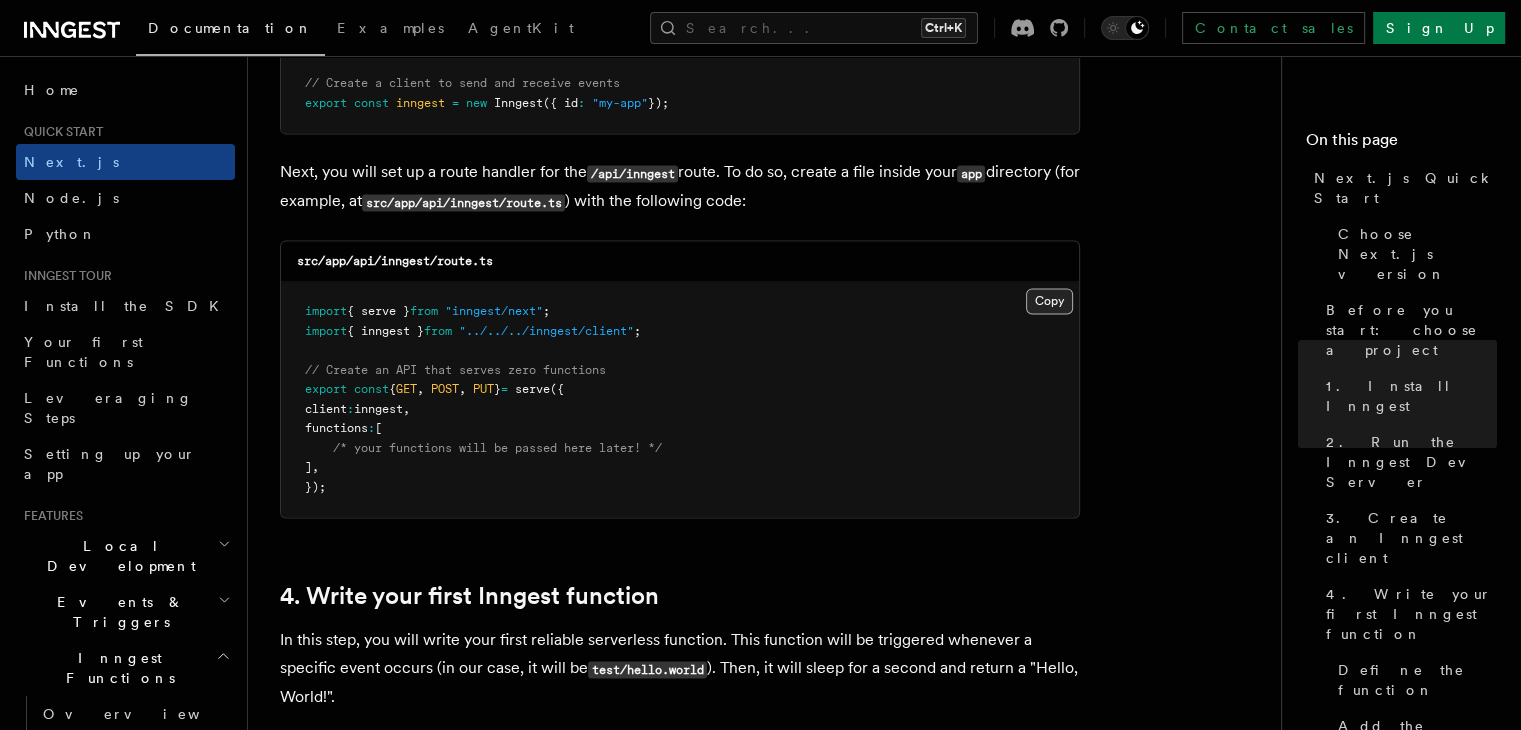 click on "Copy Copied" at bounding box center [1049, 301] 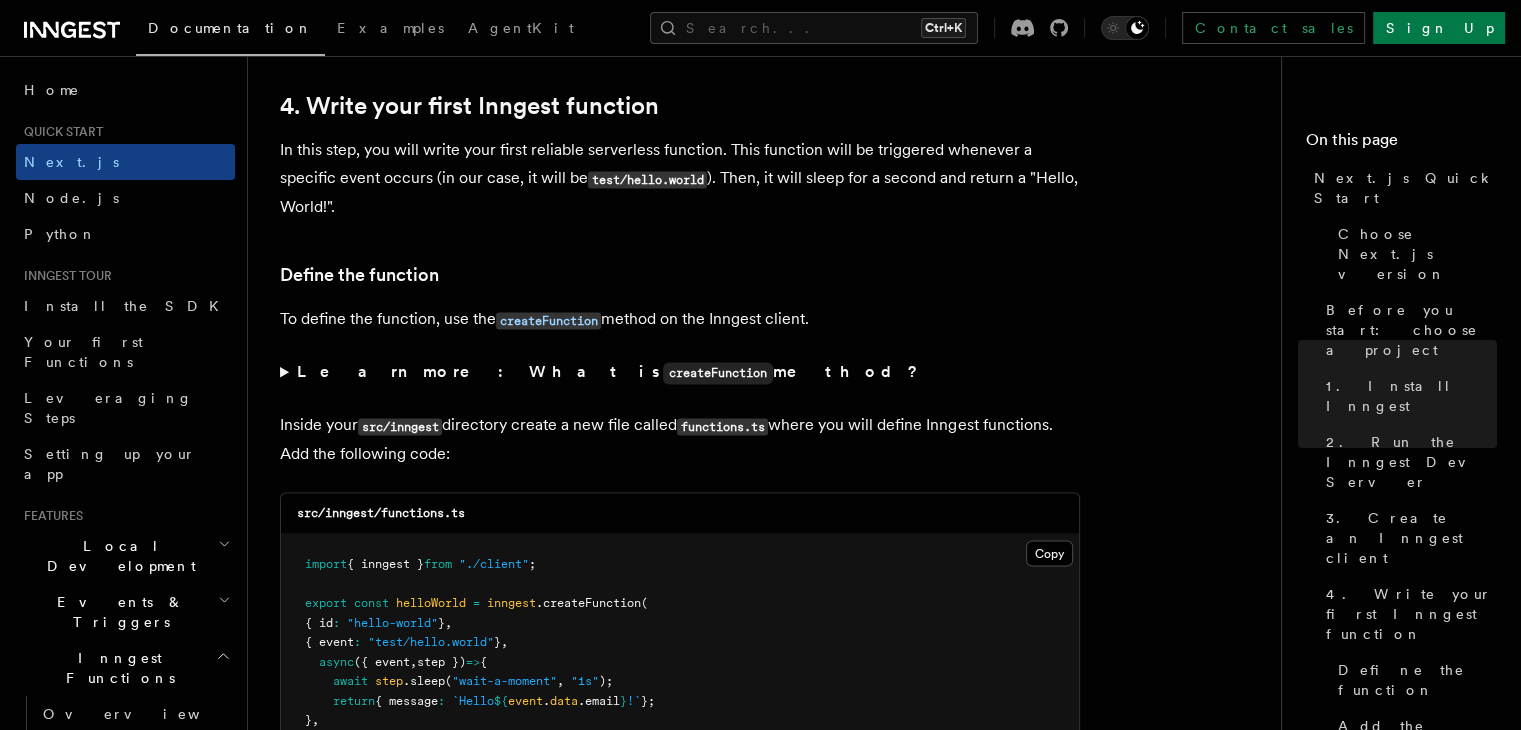 scroll, scrollTop: 3256, scrollLeft: 0, axis: vertical 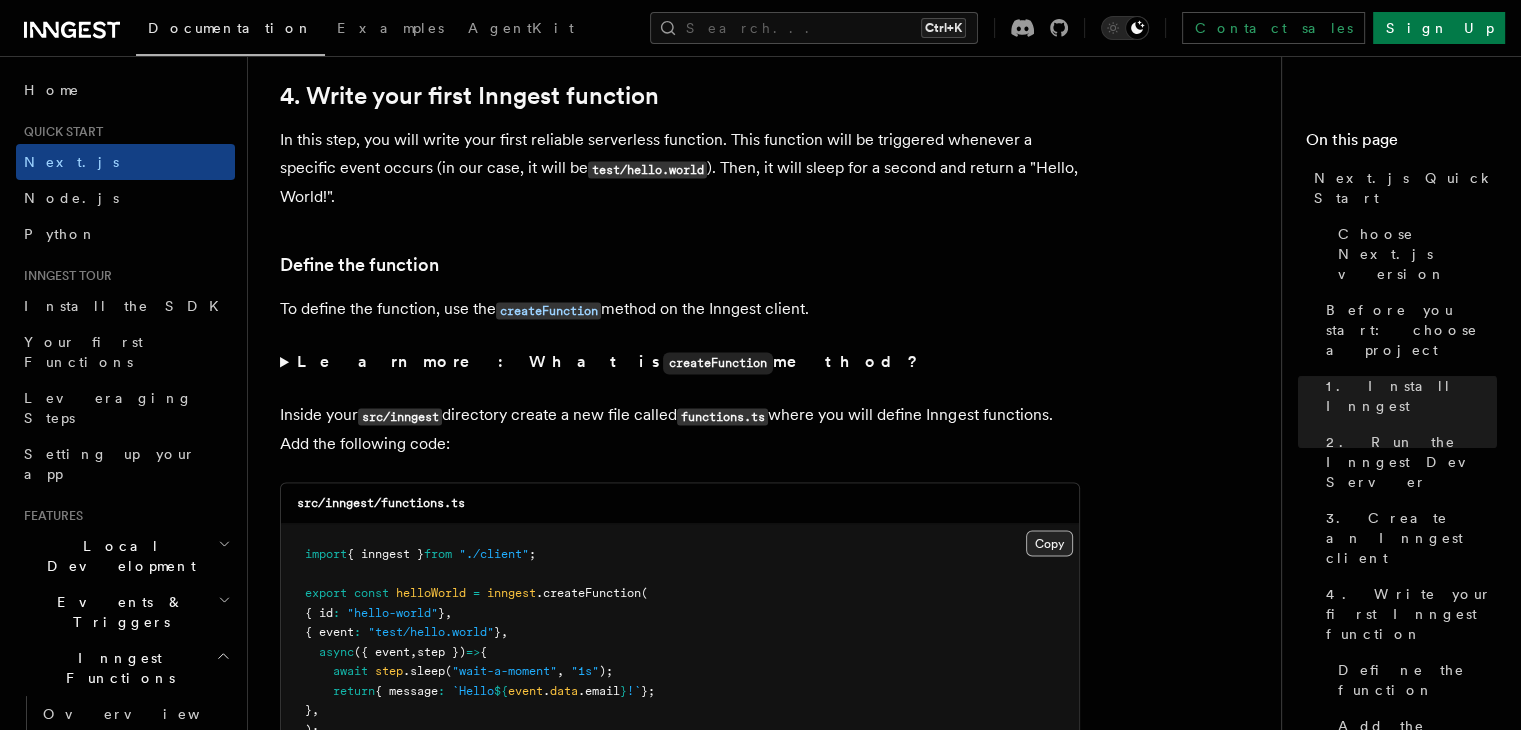 click on "Copy Copied" at bounding box center [1049, 543] 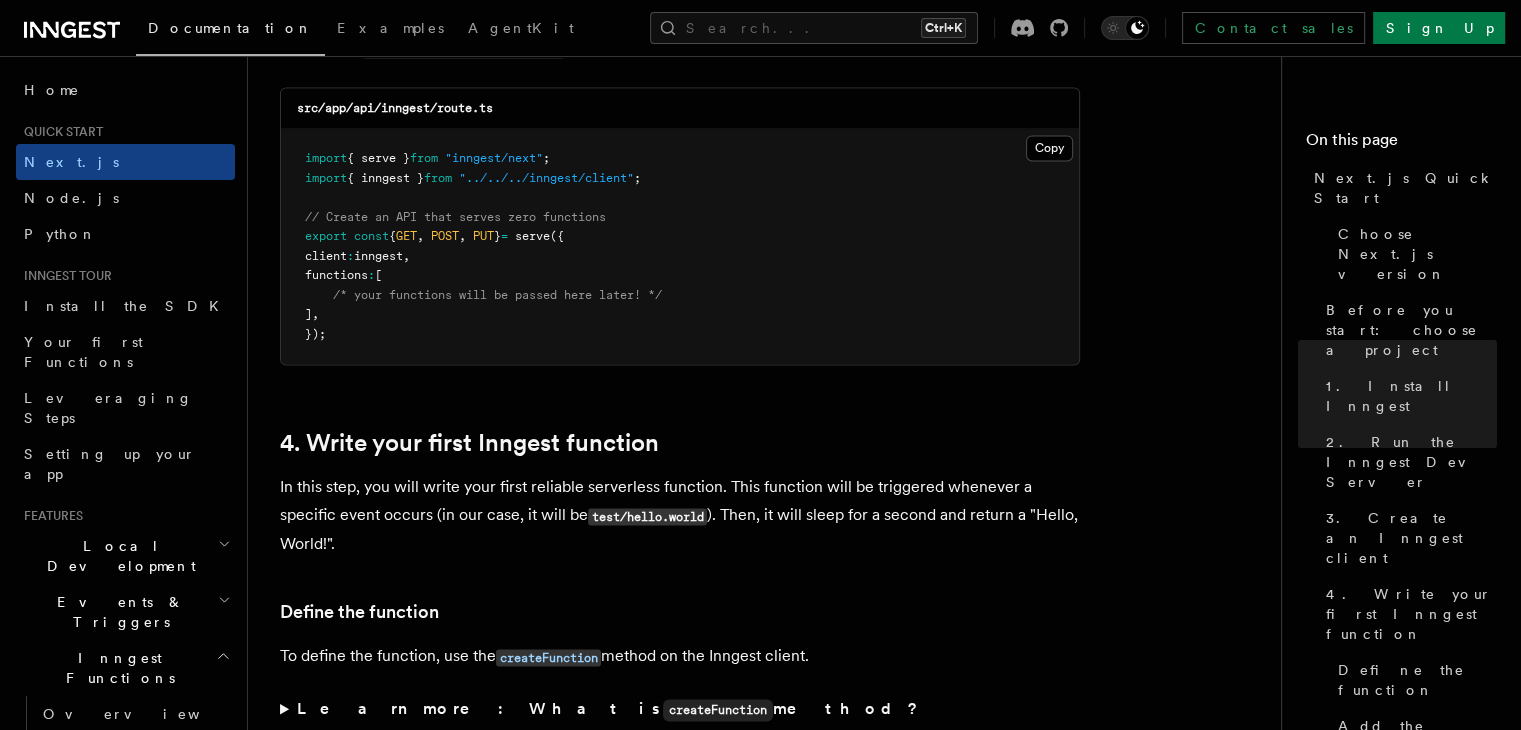 scroll, scrollTop: 2856, scrollLeft: 0, axis: vertical 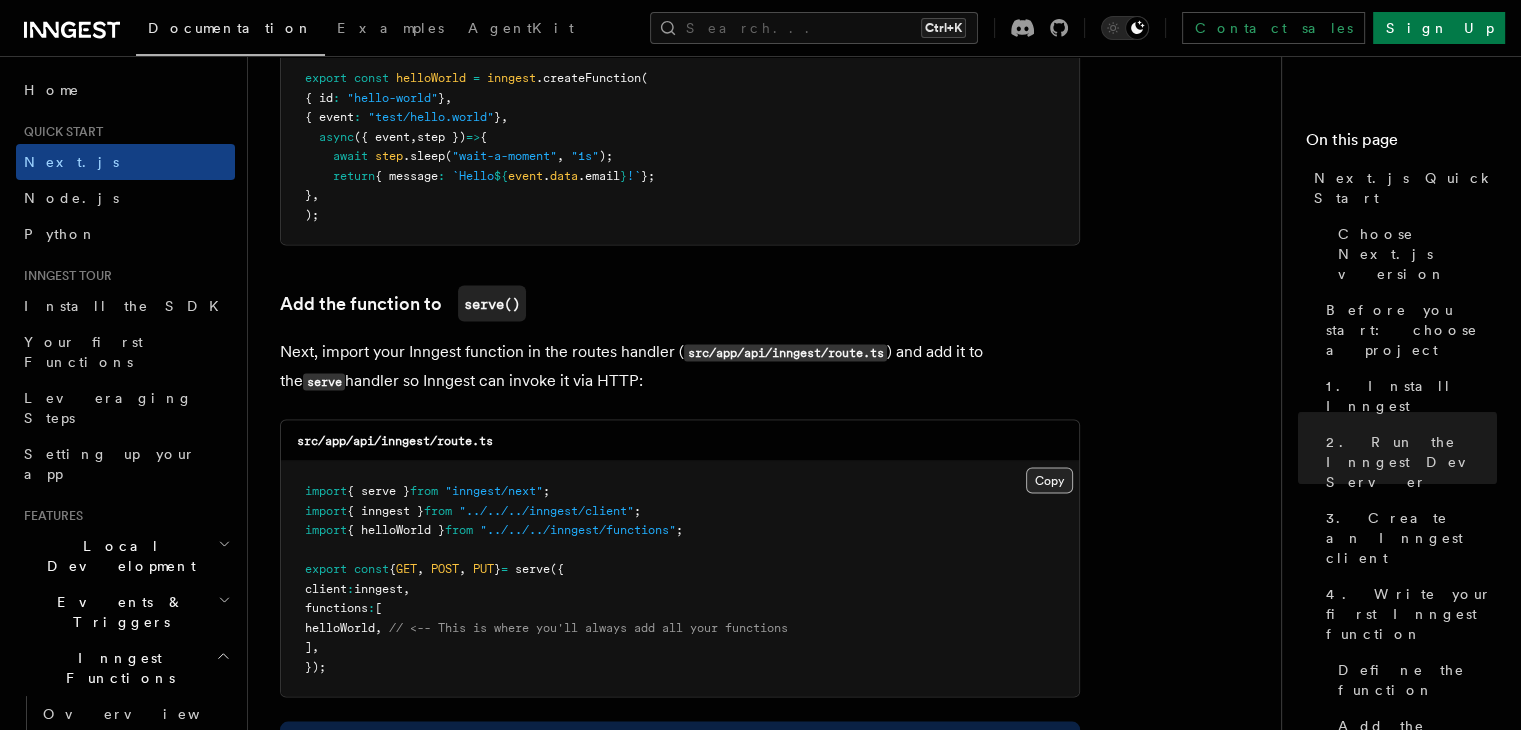click on "Copy Copied" at bounding box center [1049, 480] 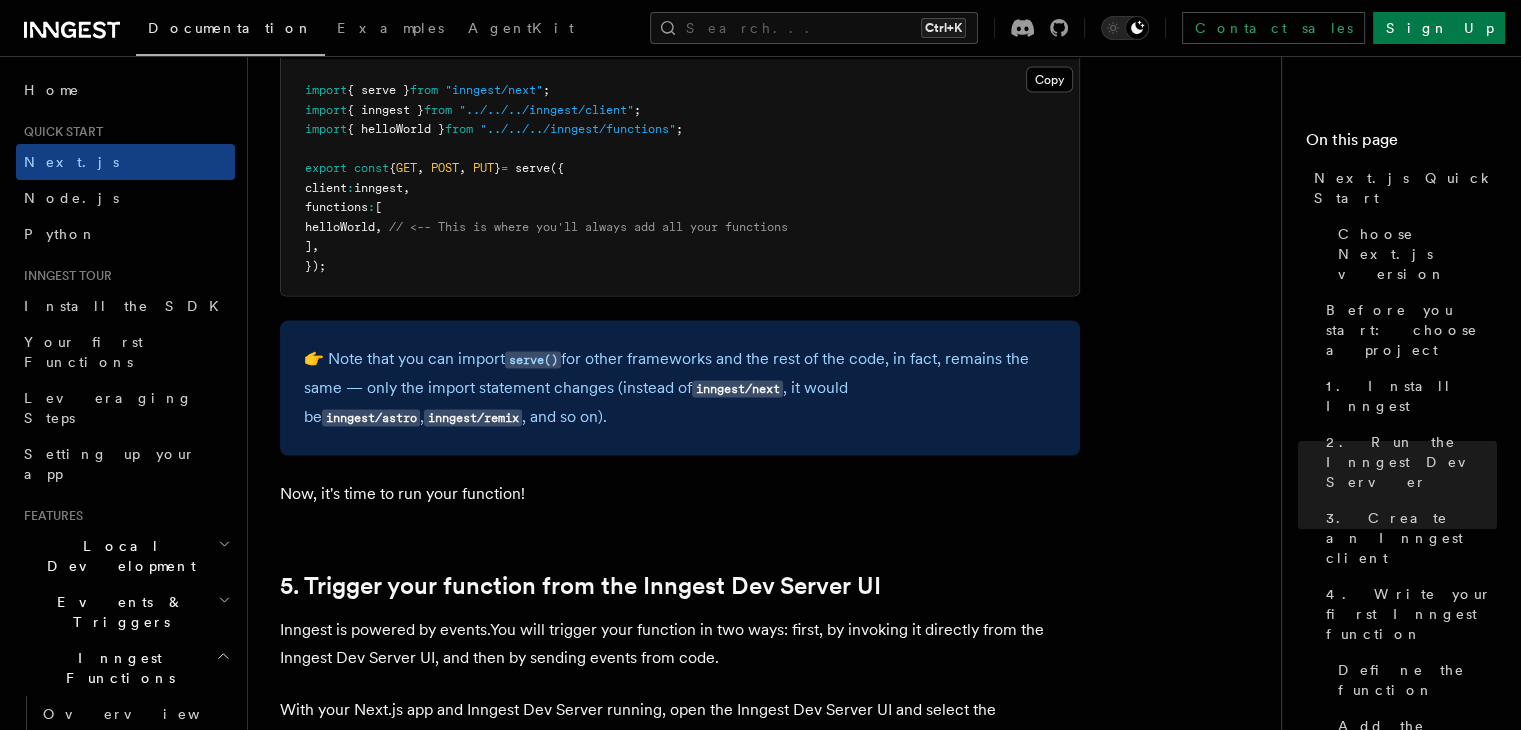 scroll, scrollTop: 4471, scrollLeft: 0, axis: vertical 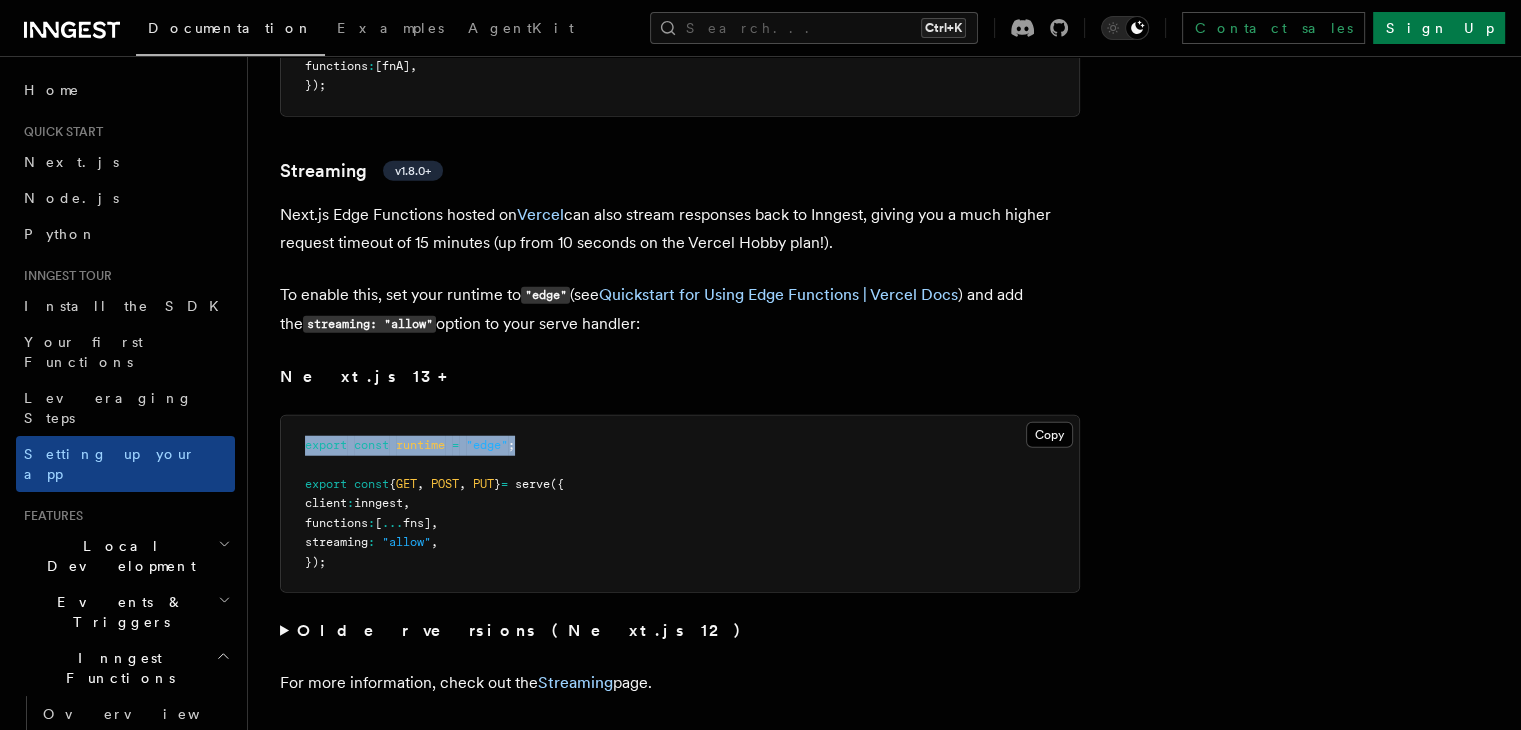 drag, startPoint x: 580, startPoint y: 381, endPoint x: 271, endPoint y: 402, distance: 309.71277 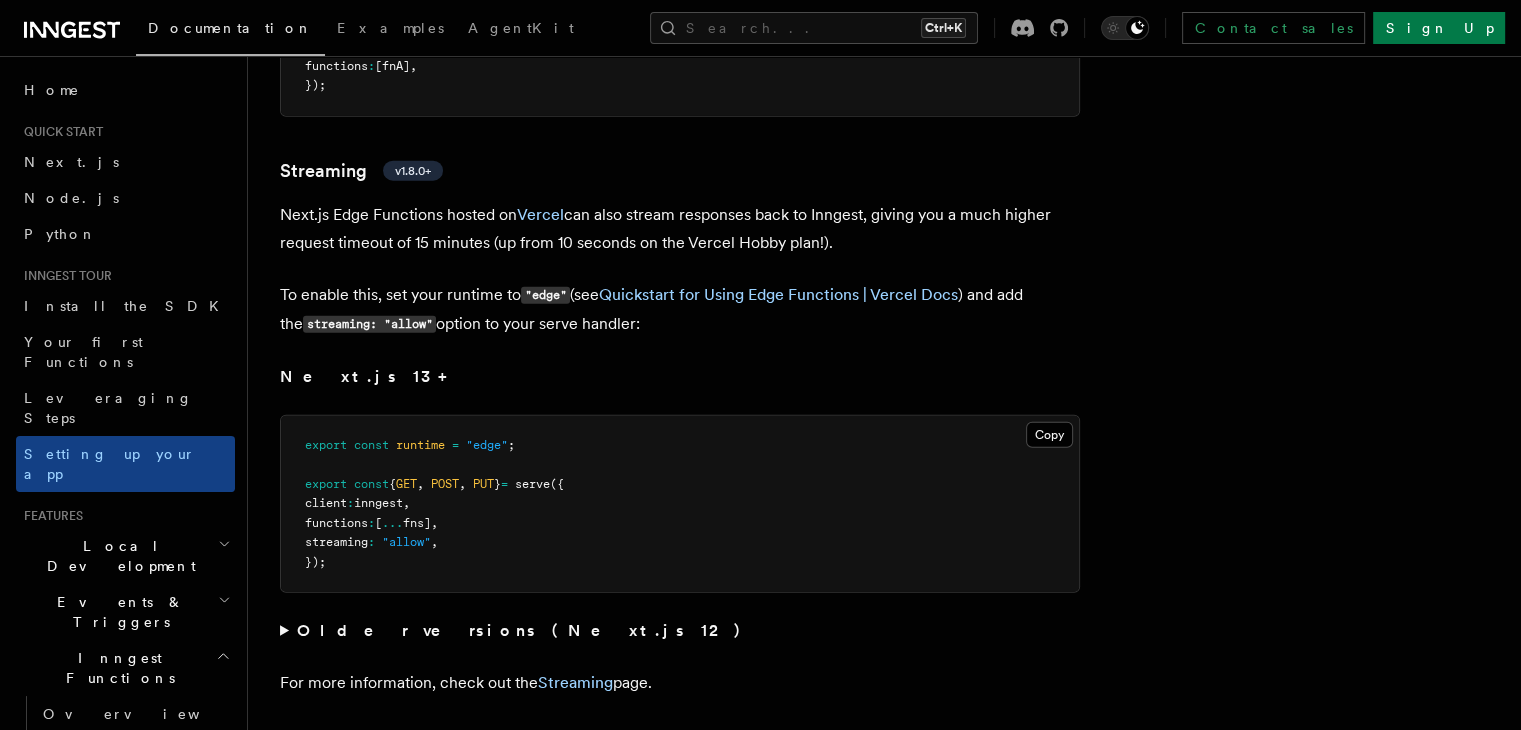 drag, startPoint x: 418, startPoint y: 394, endPoint x: 364, endPoint y: 402, distance: 54.589375 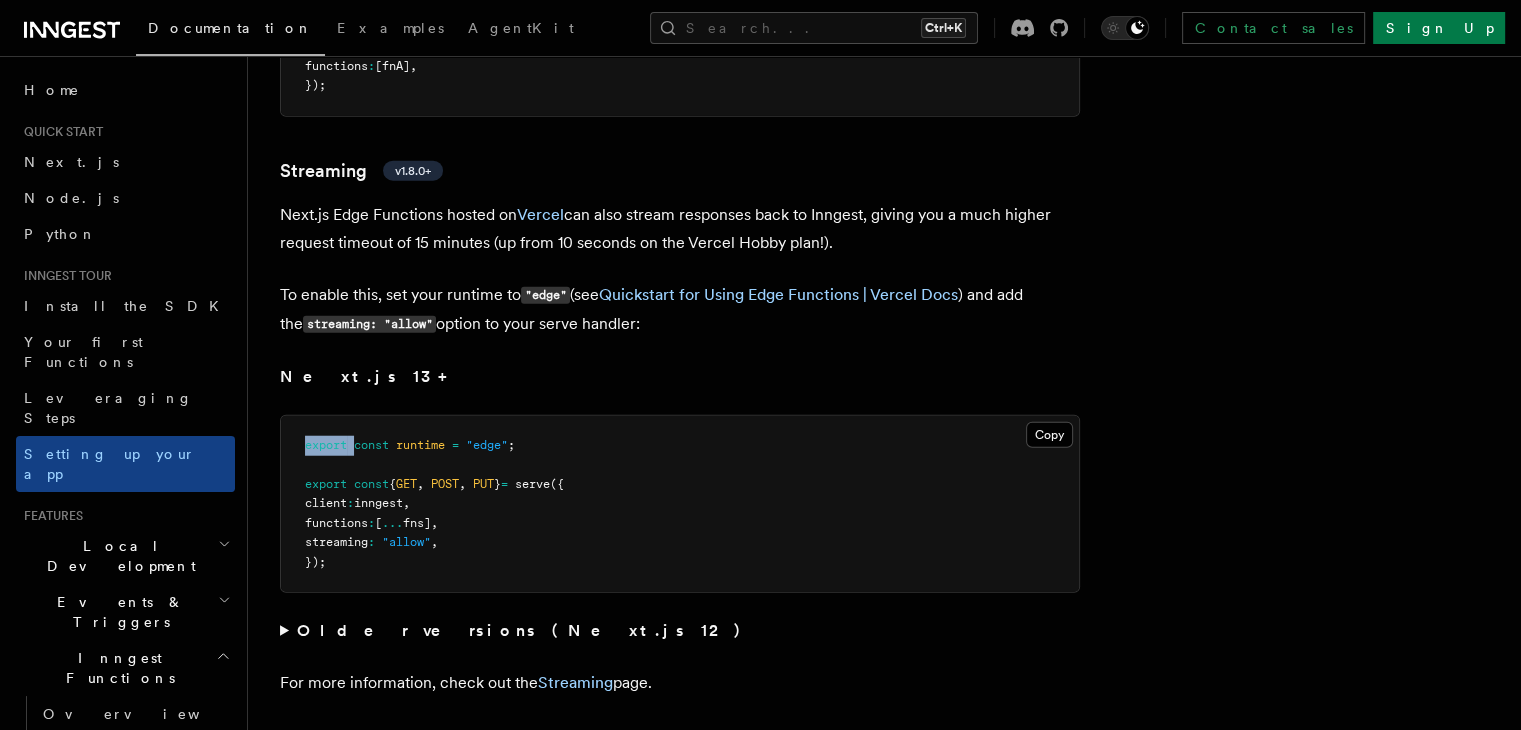 click on "export" at bounding box center [326, 445] 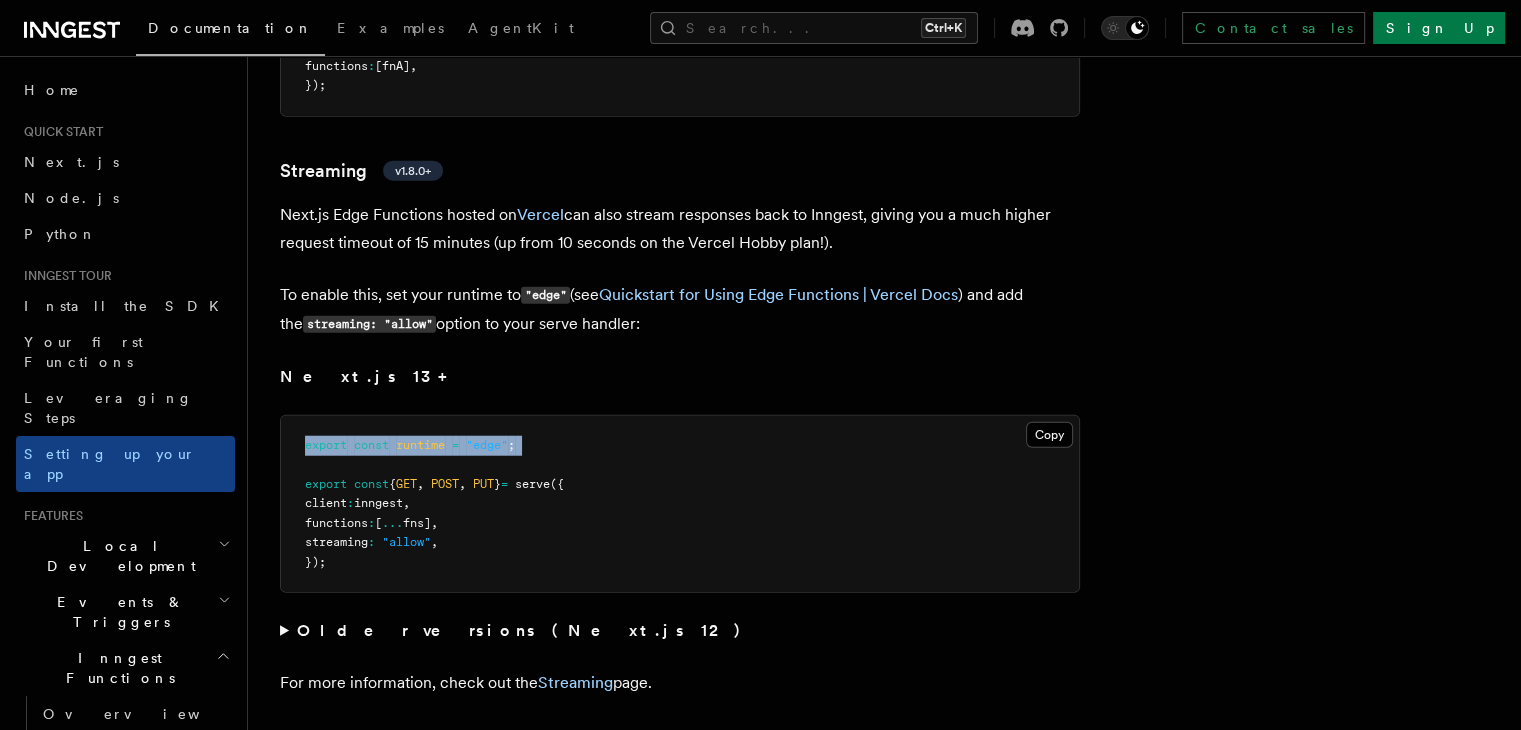 click on "export" at bounding box center (326, 445) 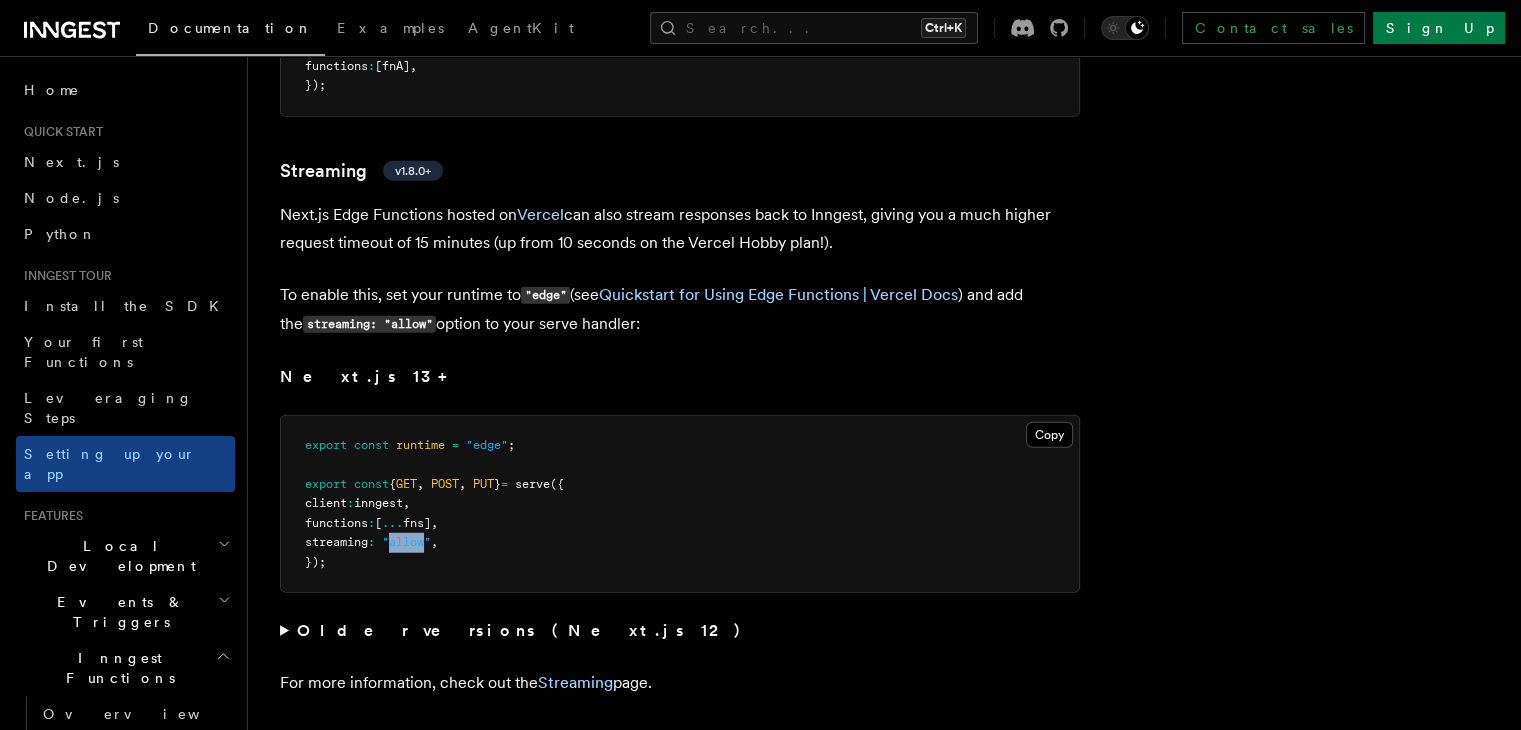 click on ""allow"" at bounding box center (406, 542) 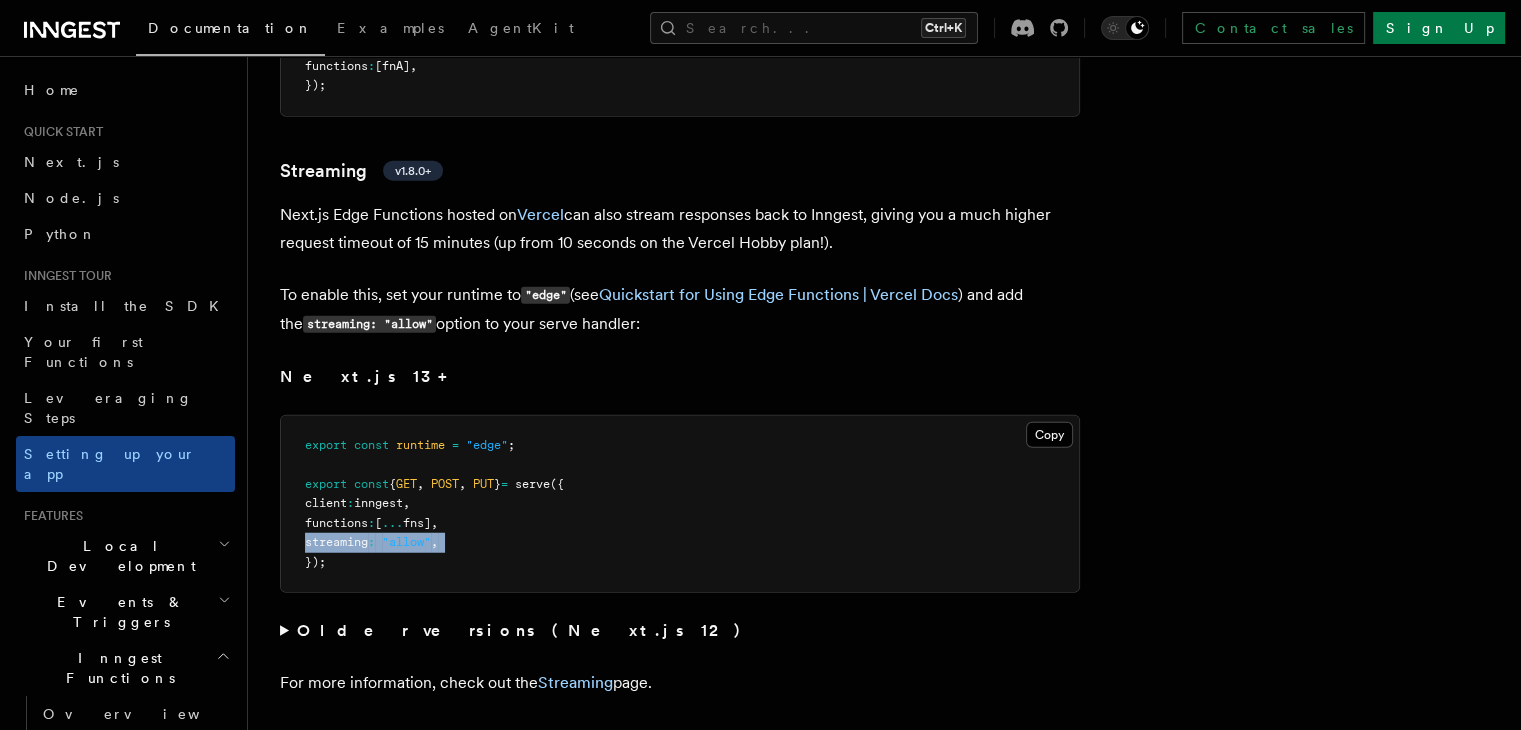 click on ""allow"" at bounding box center (406, 542) 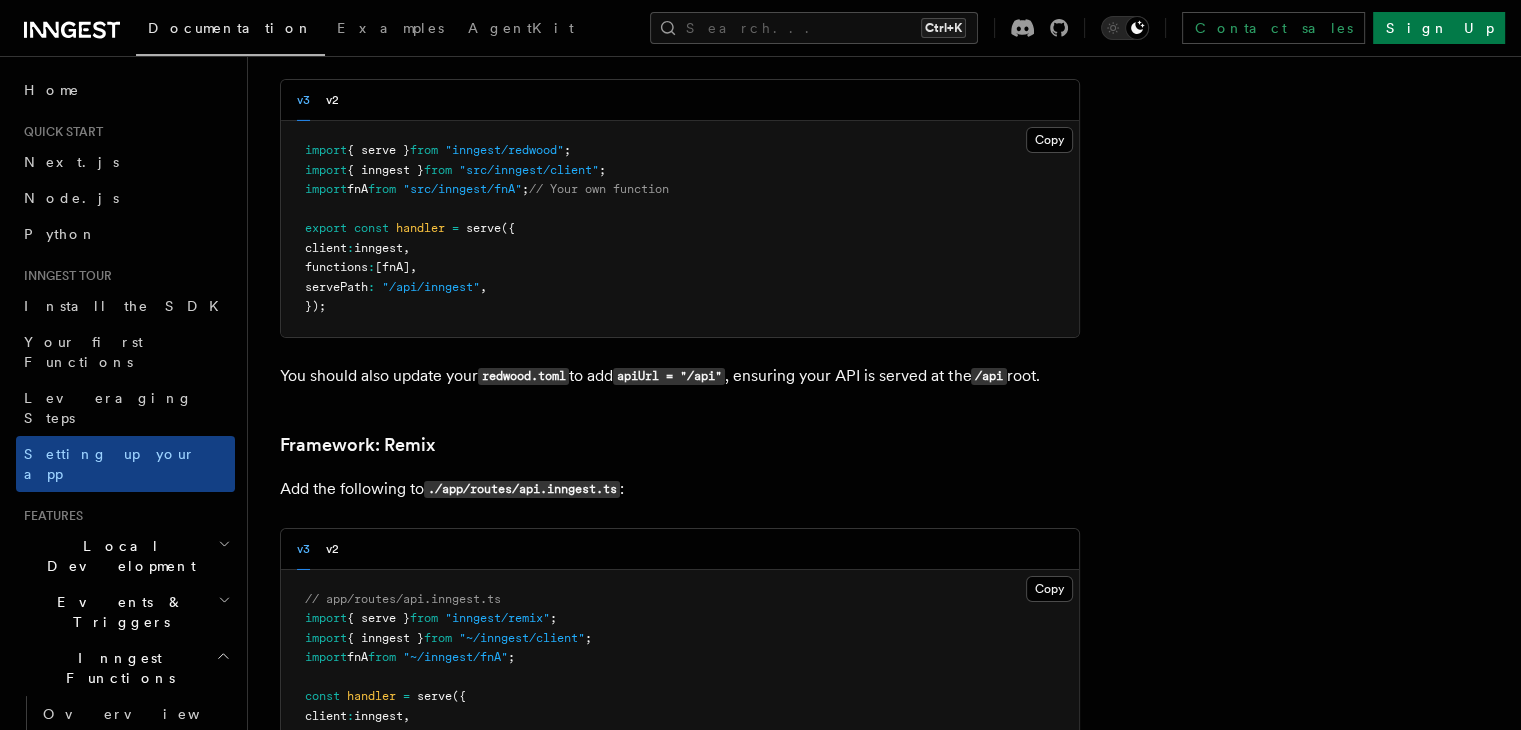 scroll, scrollTop: 14258, scrollLeft: 0, axis: vertical 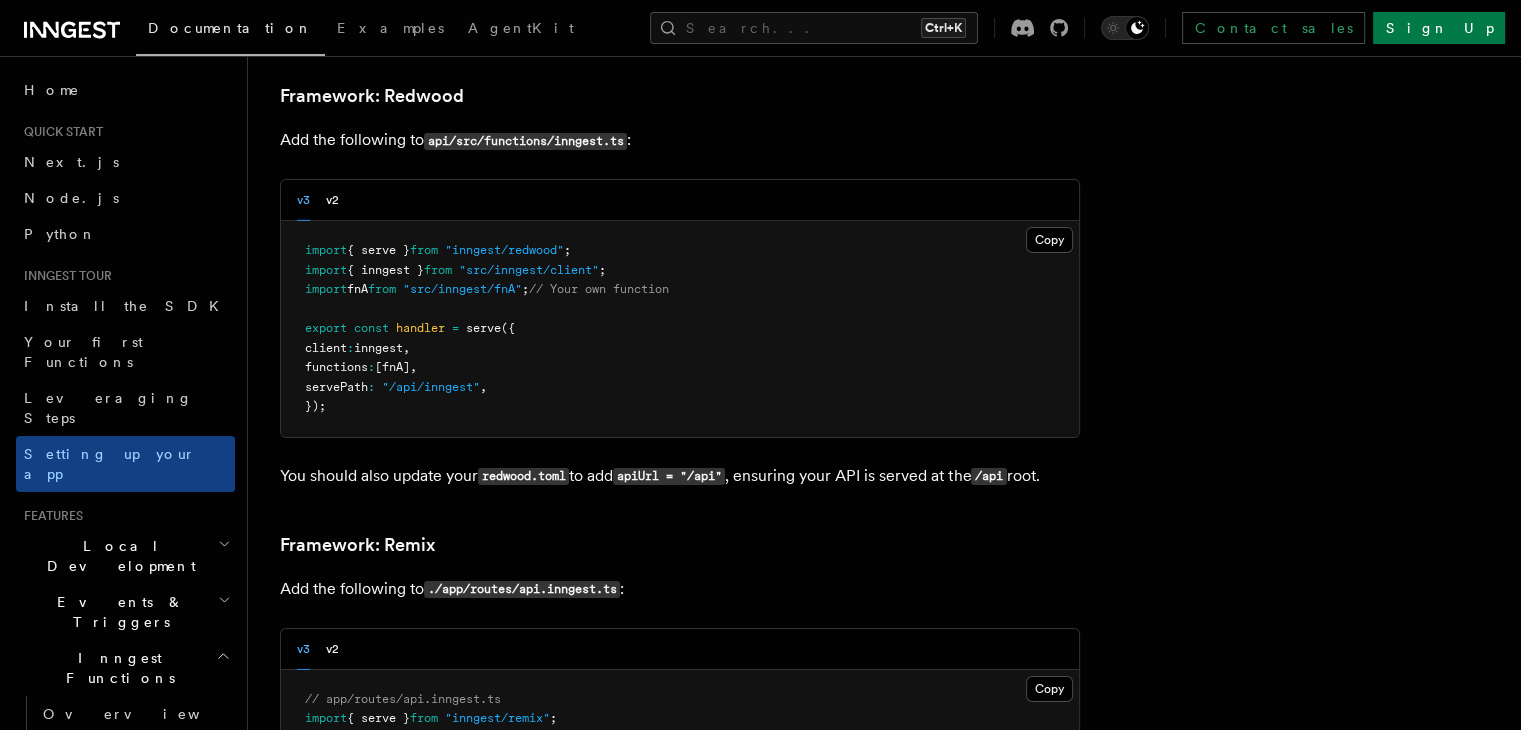 click on ""/api/inngest"" at bounding box center [431, 387] 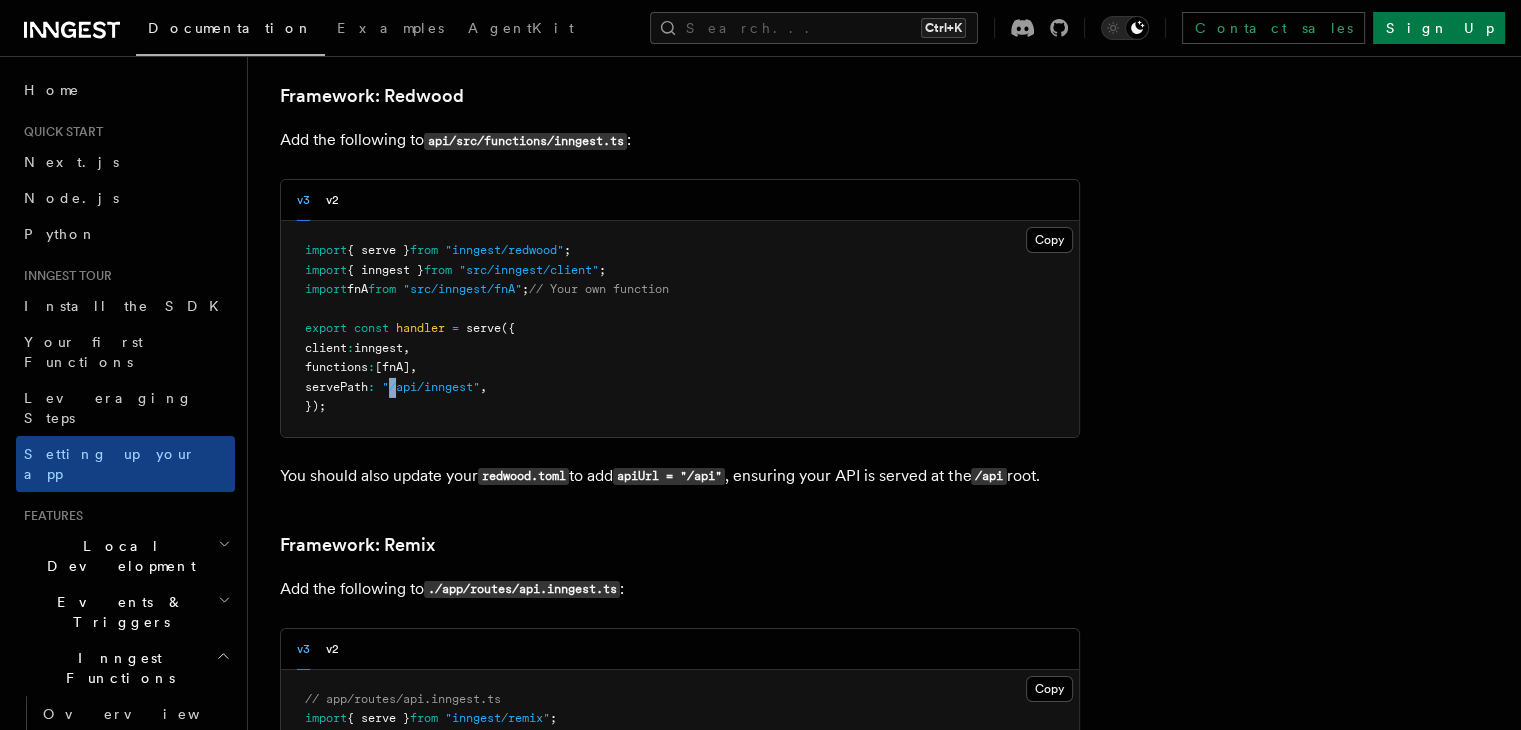 click on ""/api/inngest"" at bounding box center [431, 387] 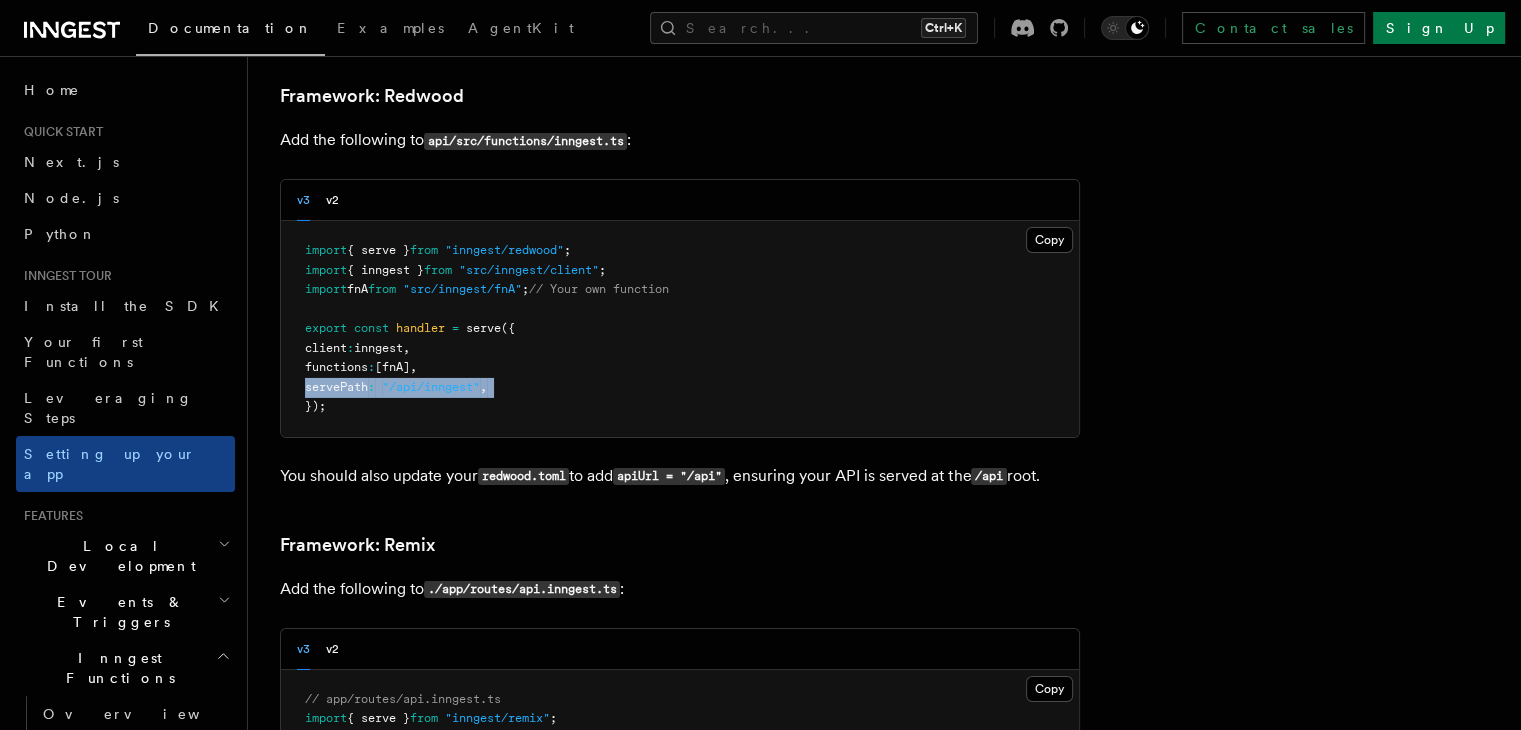 click on ""/api/inngest"" at bounding box center [431, 387] 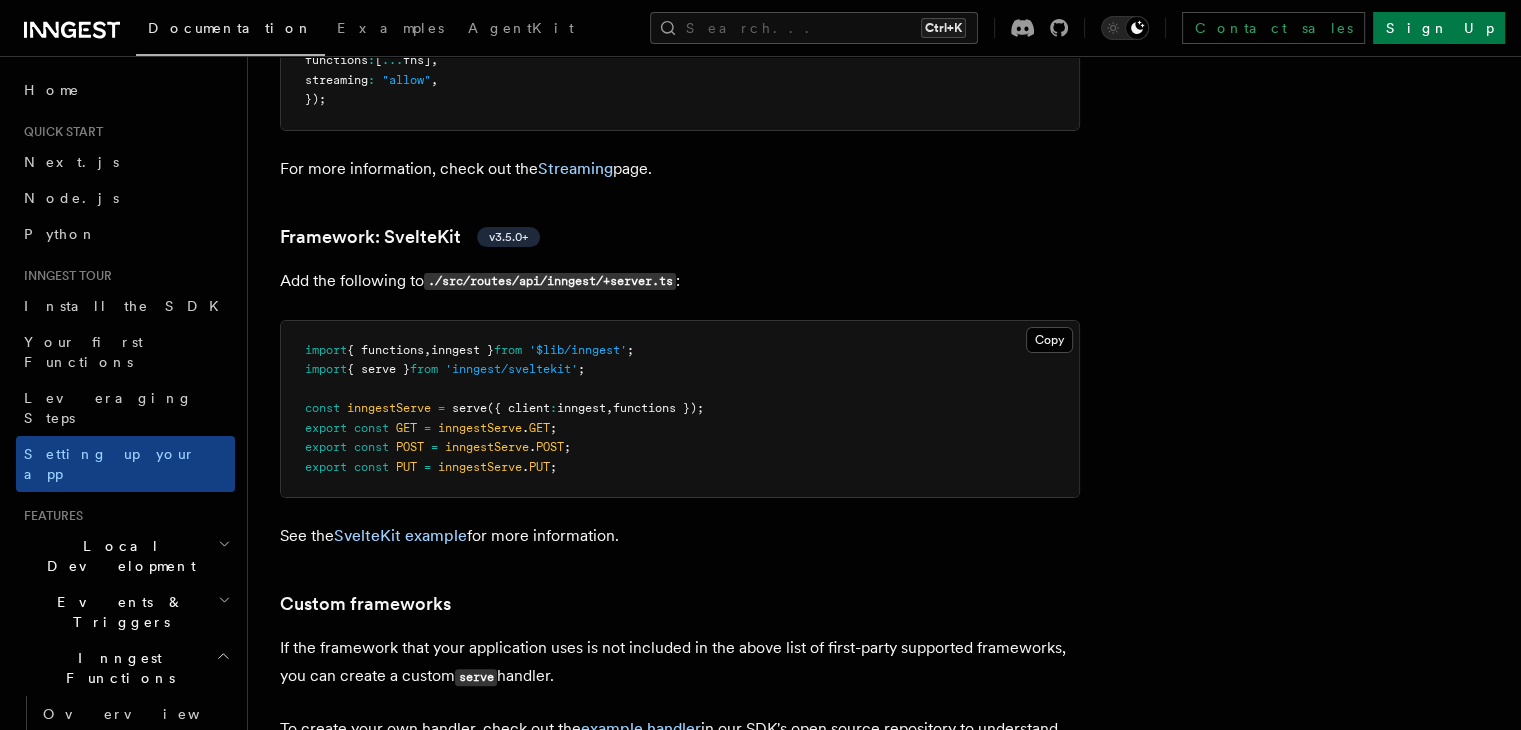 scroll, scrollTop: 15629, scrollLeft: 0, axis: vertical 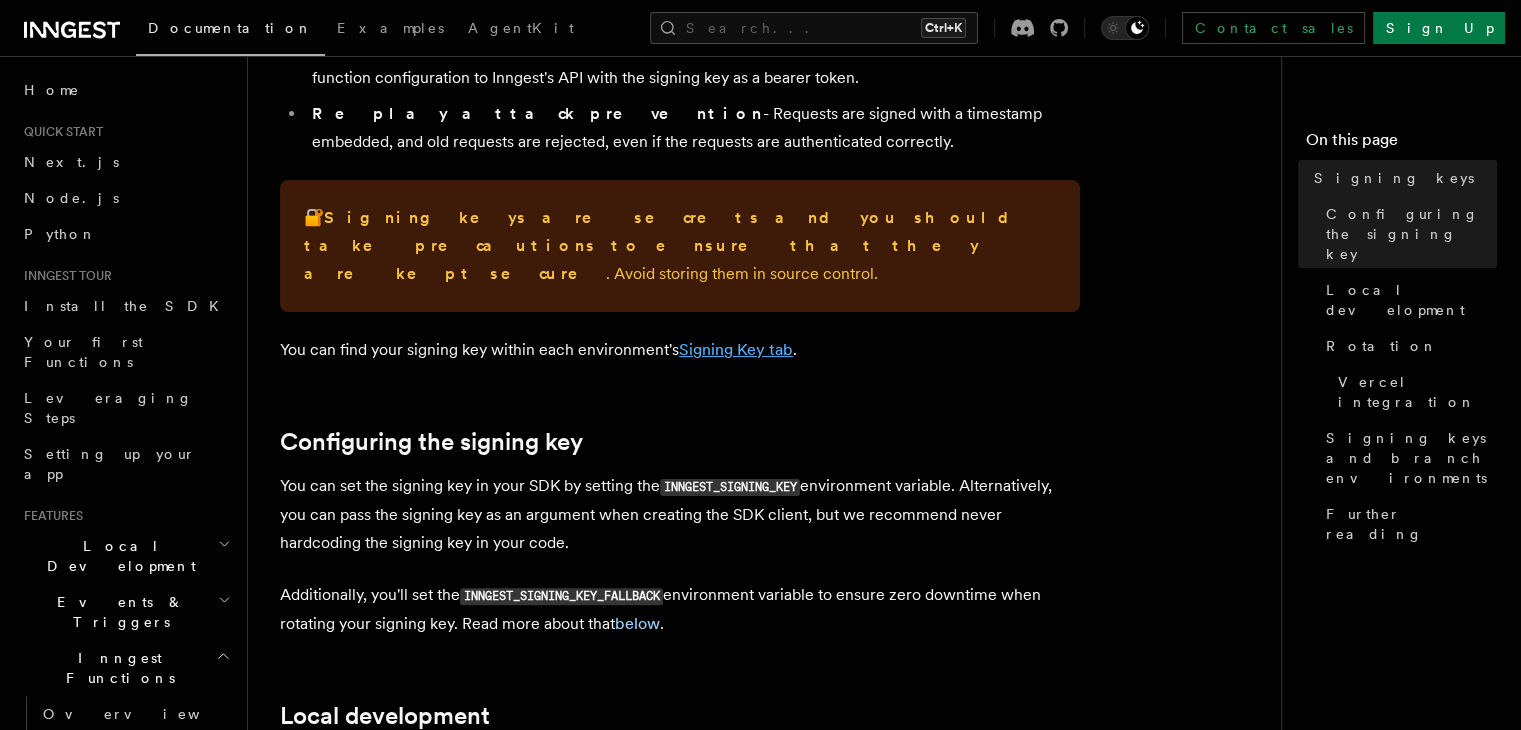 click on "Signing Key tab" at bounding box center (736, 349) 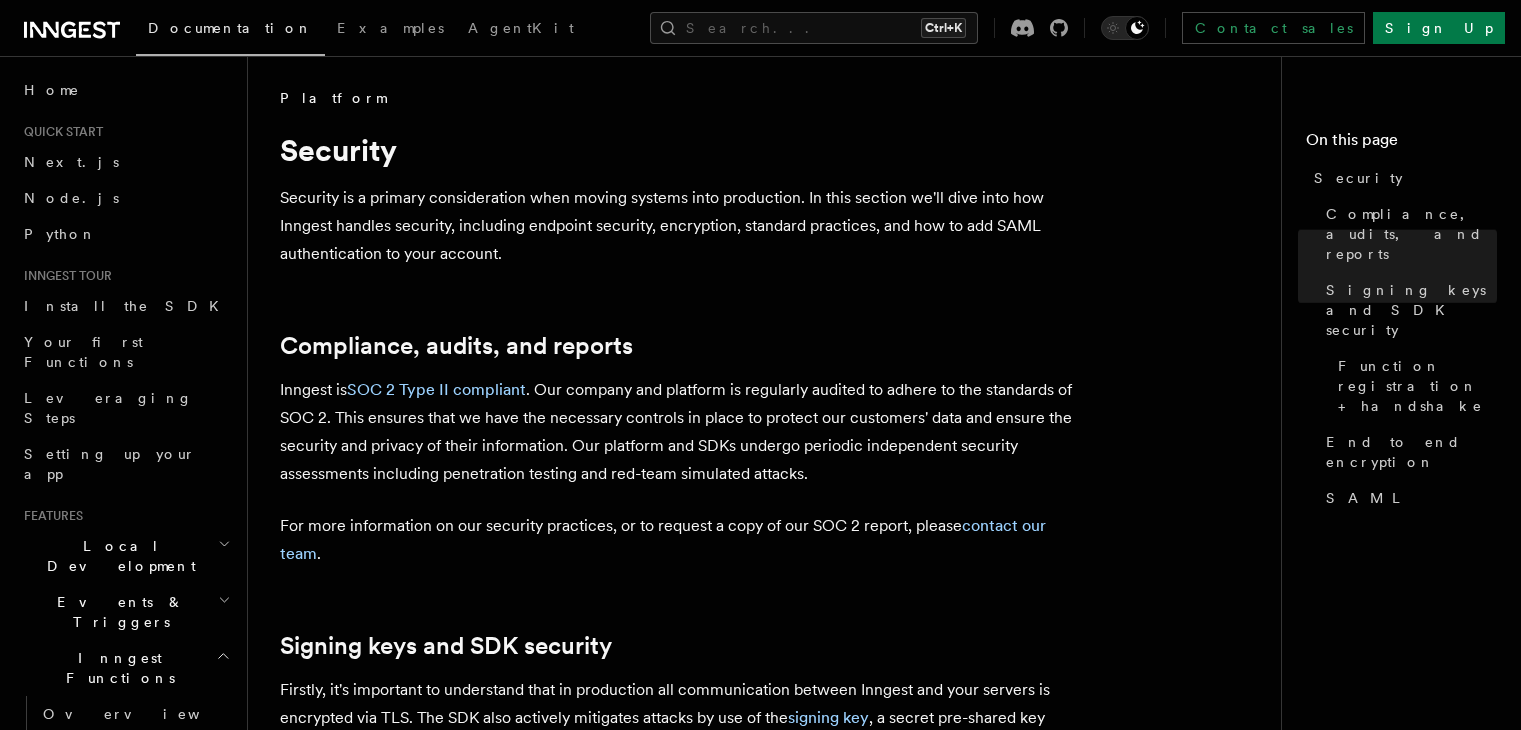scroll, scrollTop: 536, scrollLeft: 0, axis: vertical 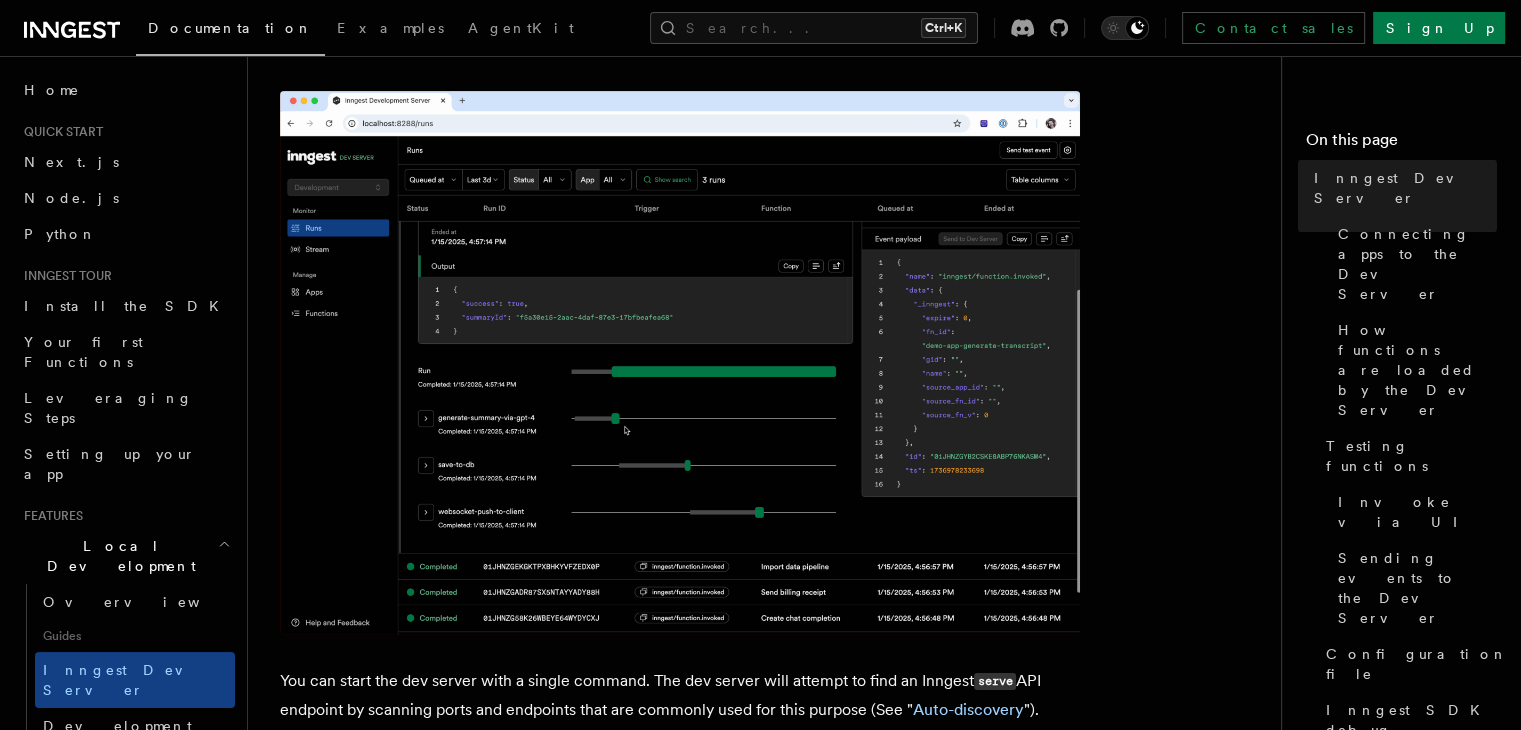 drag, startPoint x: 740, startPoint y: 348, endPoint x: 287, endPoint y: 352, distance: 453.01767 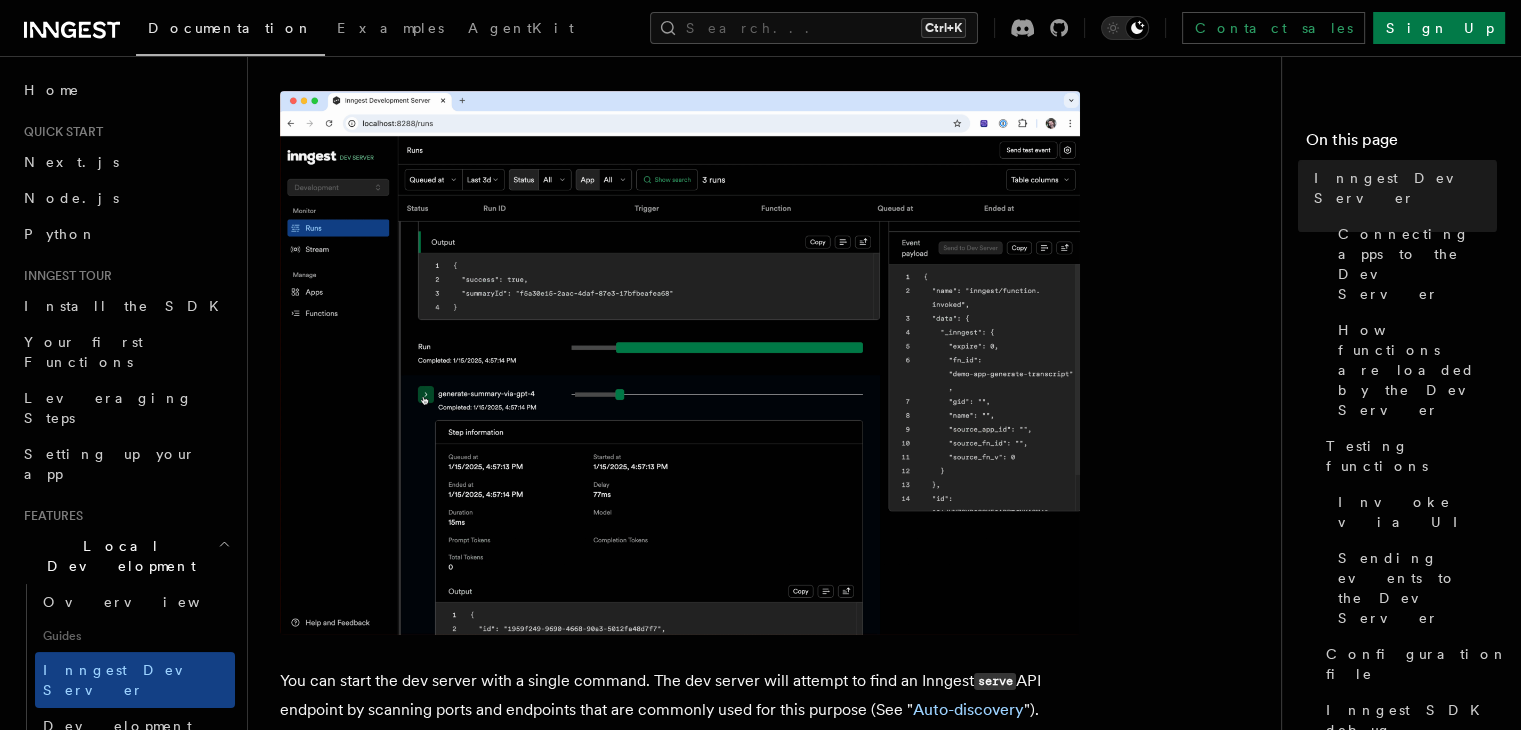 click on "npx  inngest-cli@latest   dev
# You can specify the URL of your development `serve` API endpoint
npx  inngest-cli@latest   dev   -u   http://localhost: 3000 /api/inngest" at bounding box center (680, 868) 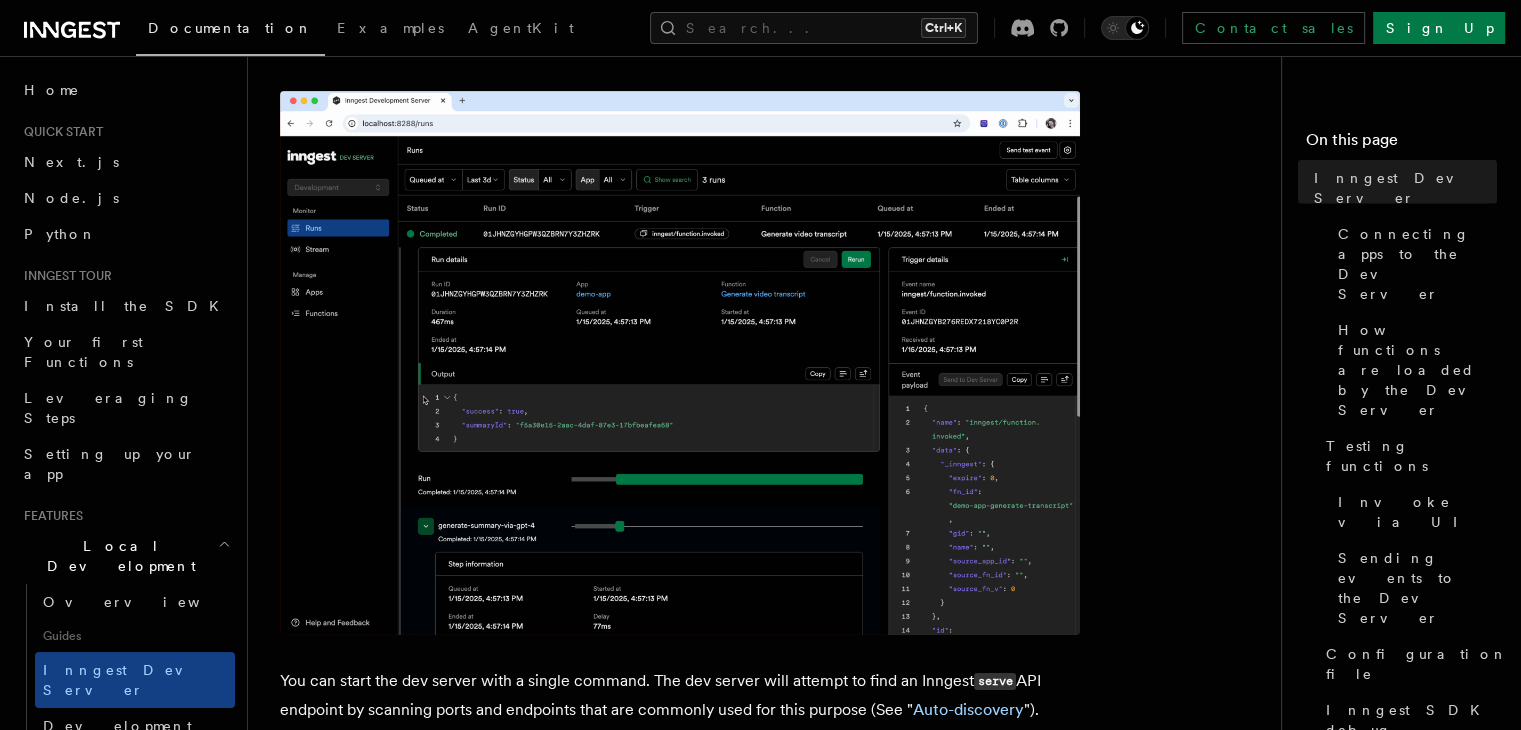 scroll, scrollTop: 0, scrollLeft: 0, axis: both 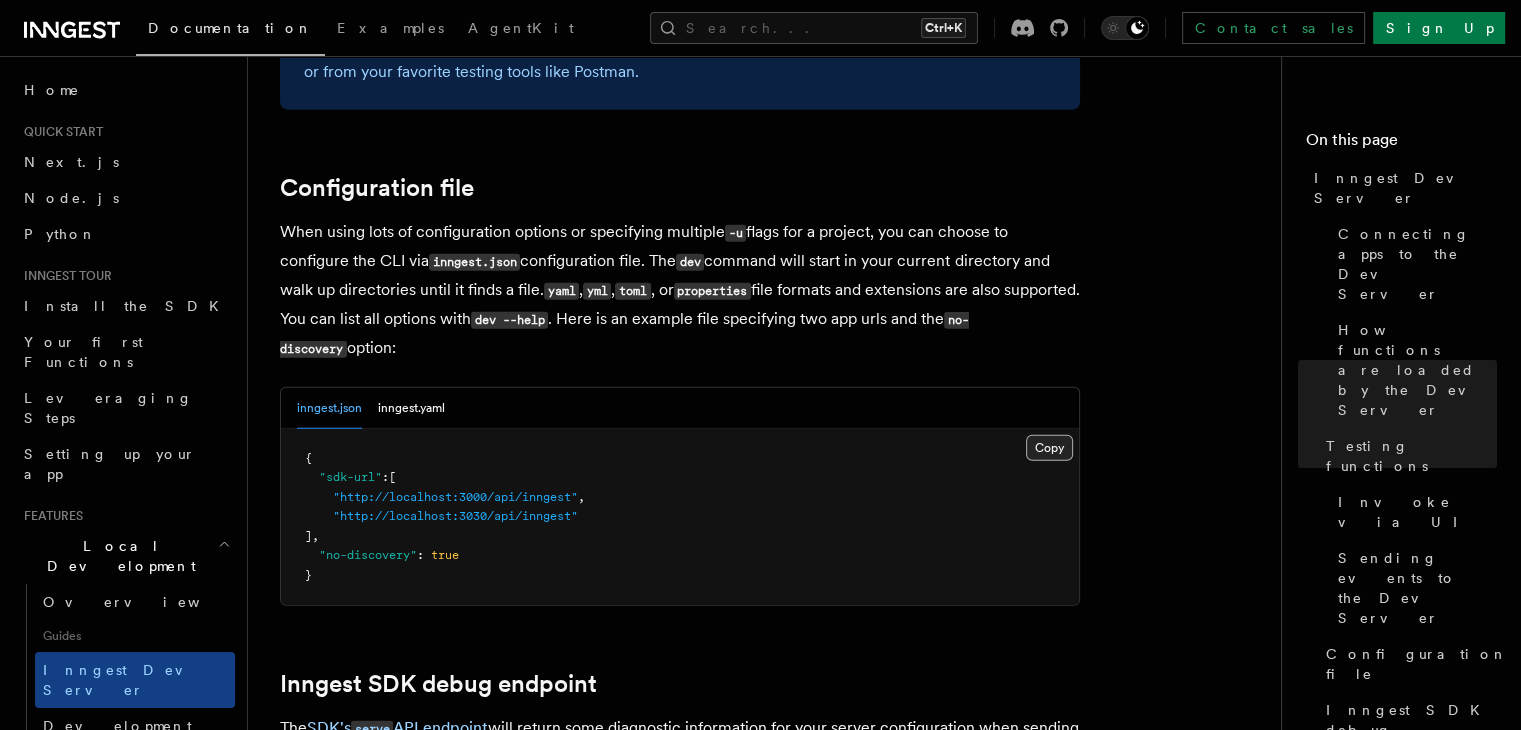 click on "Copy Copied" at bounding box center (1049, 448) 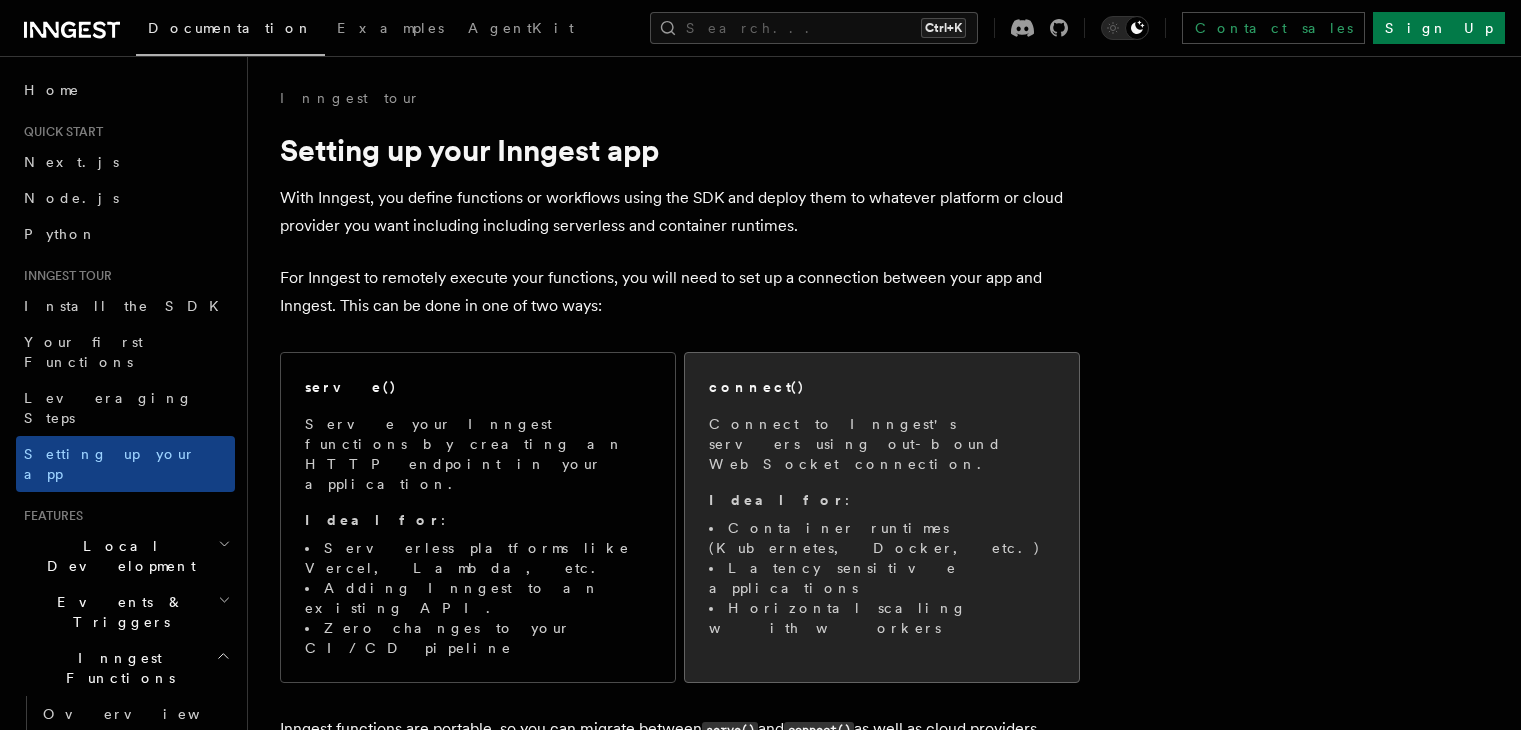 scroll, scrollTop: 0, scrollLeft: 0, axis: both 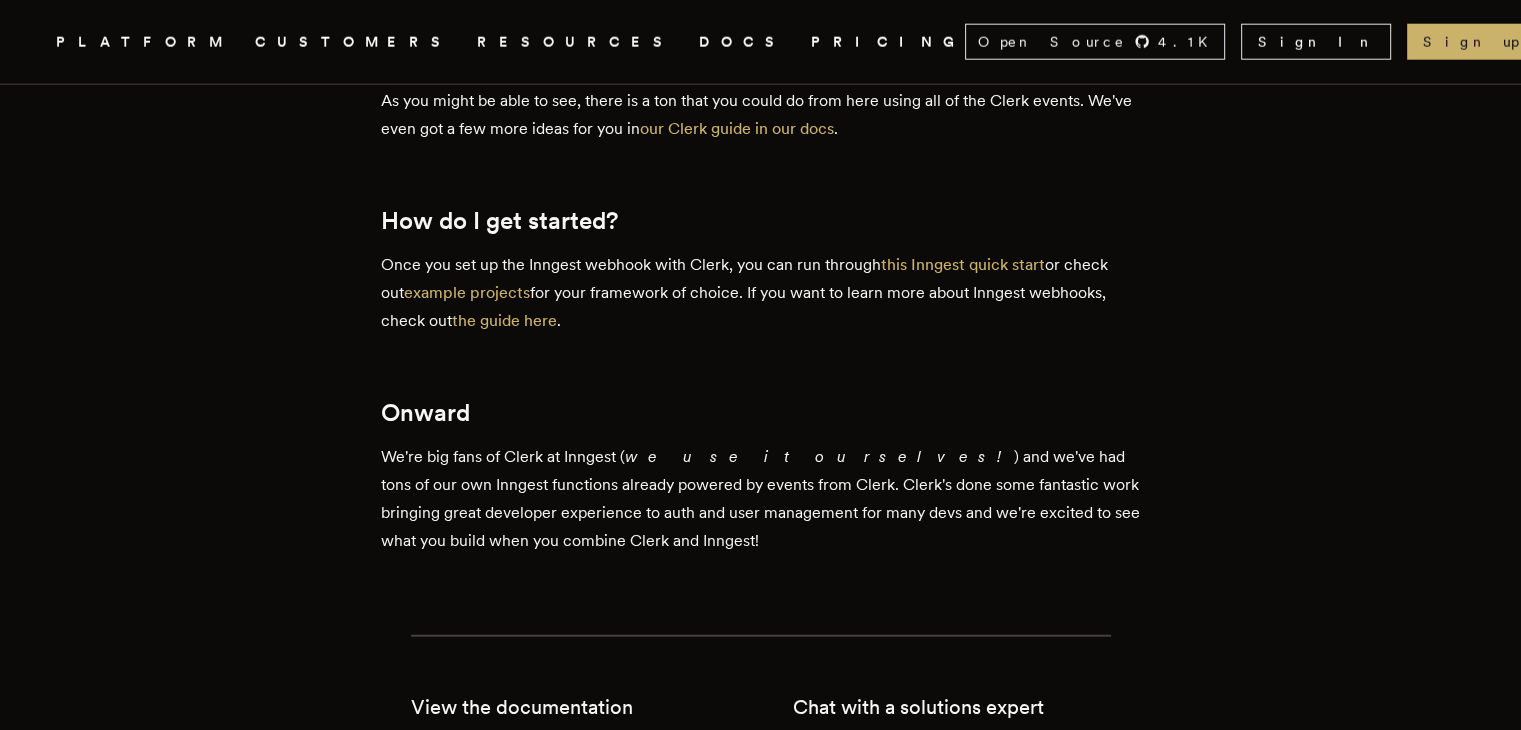 drag, startPoint x: 1528, startPoint y: 49, endPoint x: 1414, endPoint y: 531, distance: 495.29788 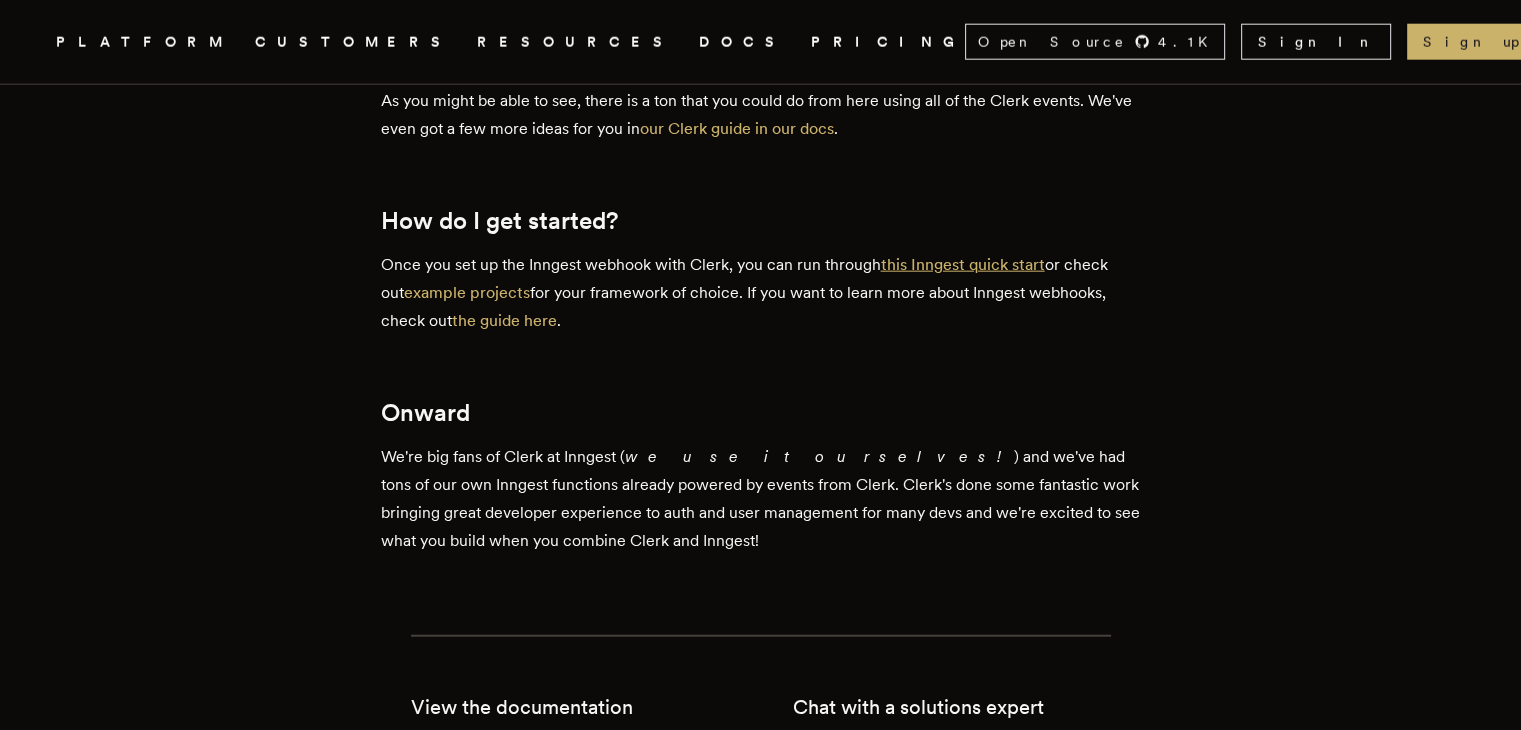click on "this Inngest quick start" at bounding box center [963, 264] 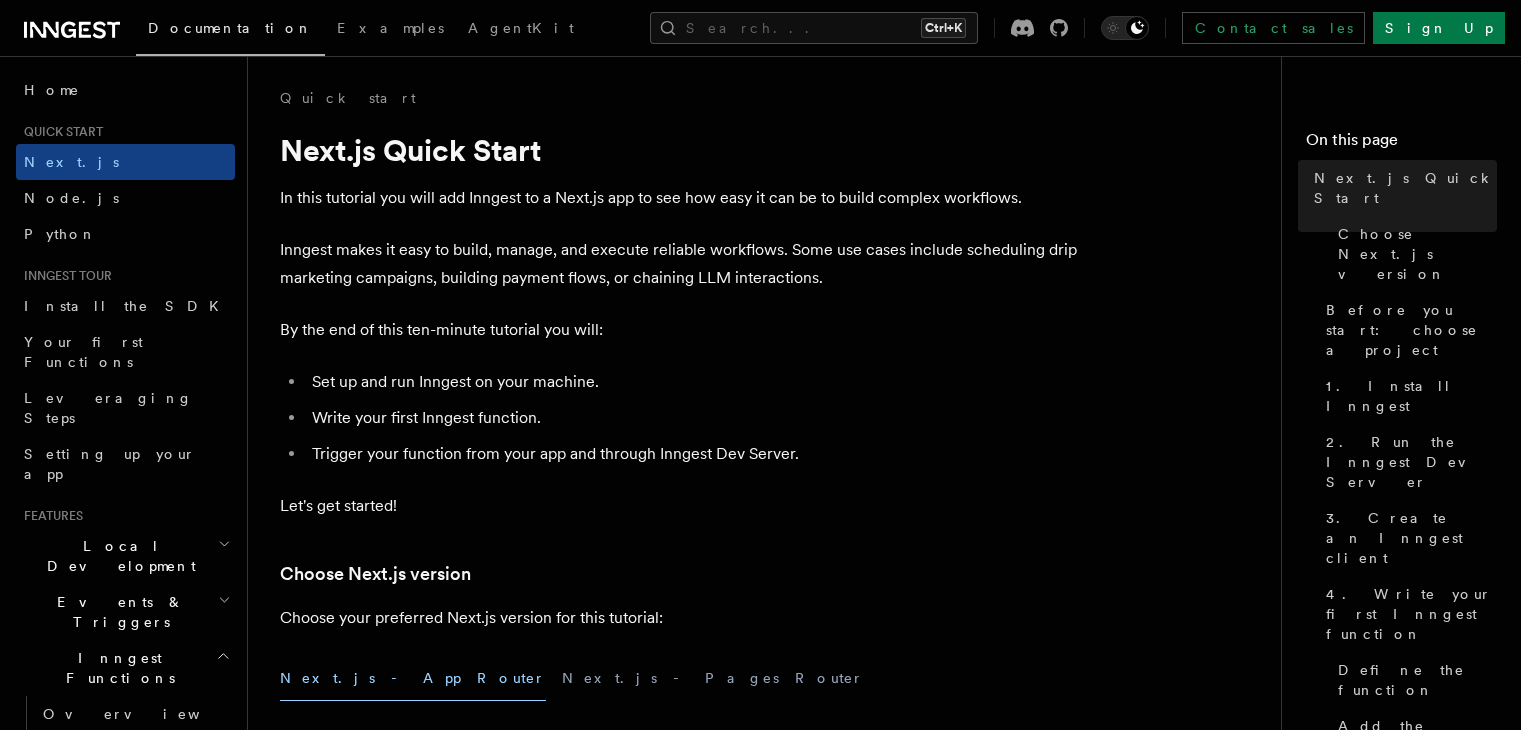 scroll, scrollTop: 0, scrollLeft: 0, axis: both 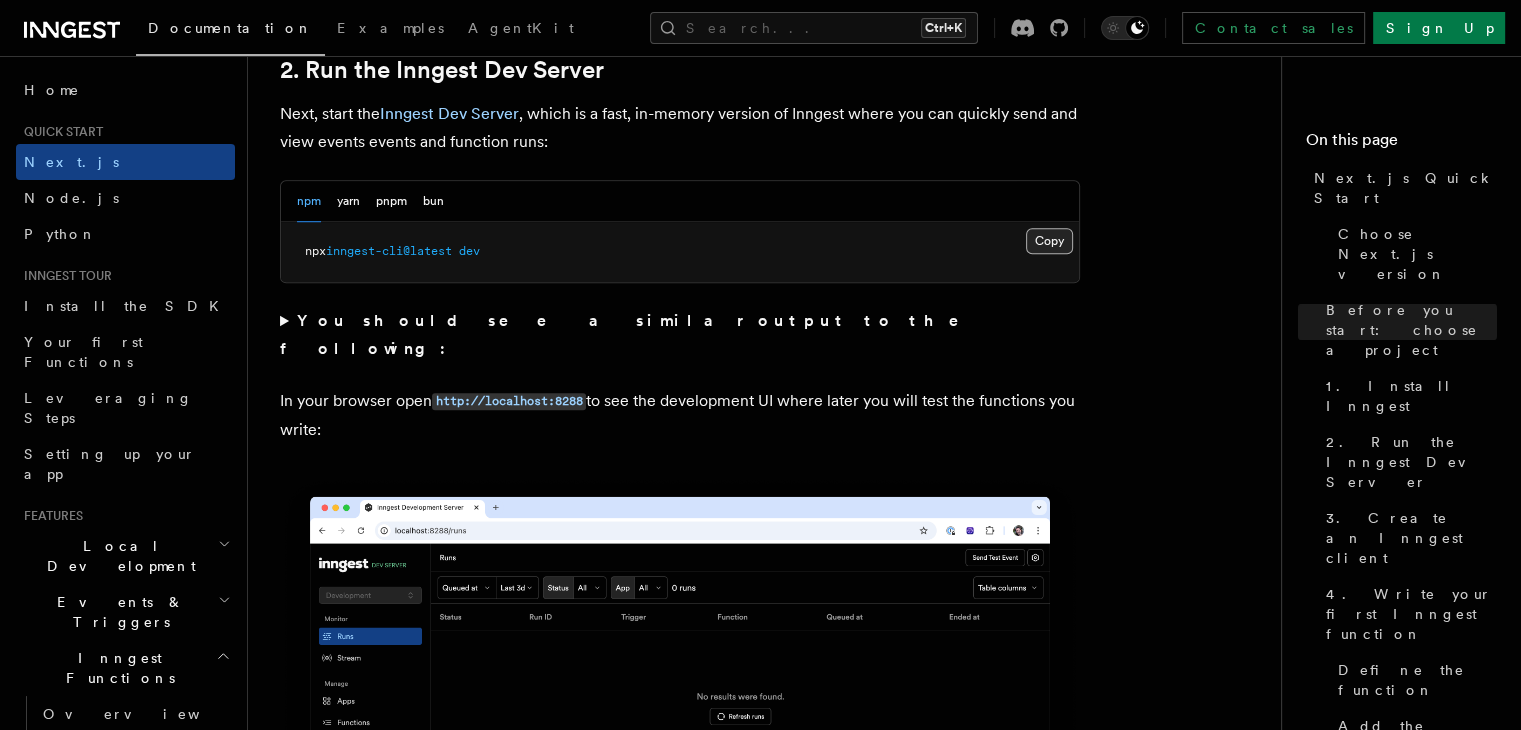 click on "Copy Copied" at bounding box center [1049, 241] 